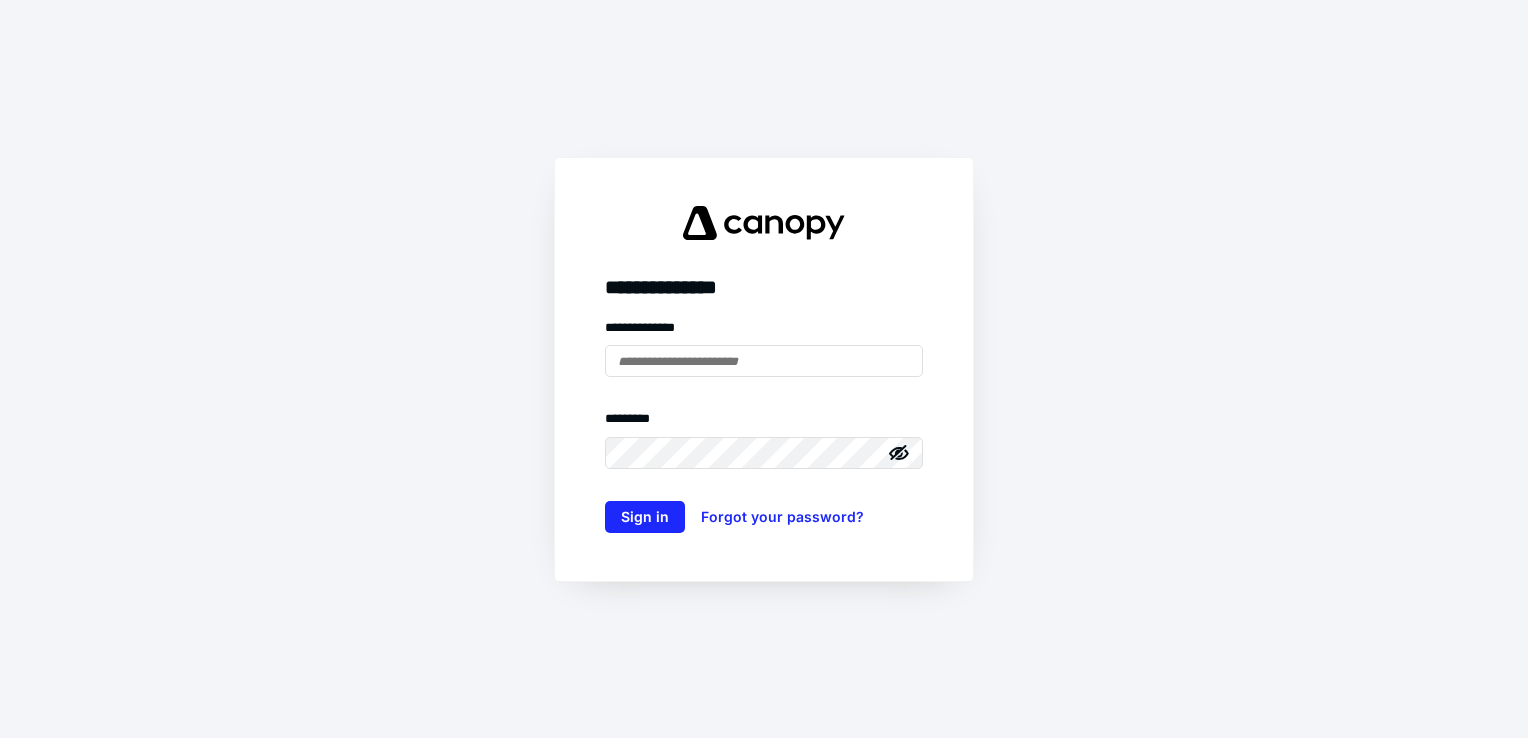 scroll, scrollTop: 0, scrollLeft: 0, axis: both 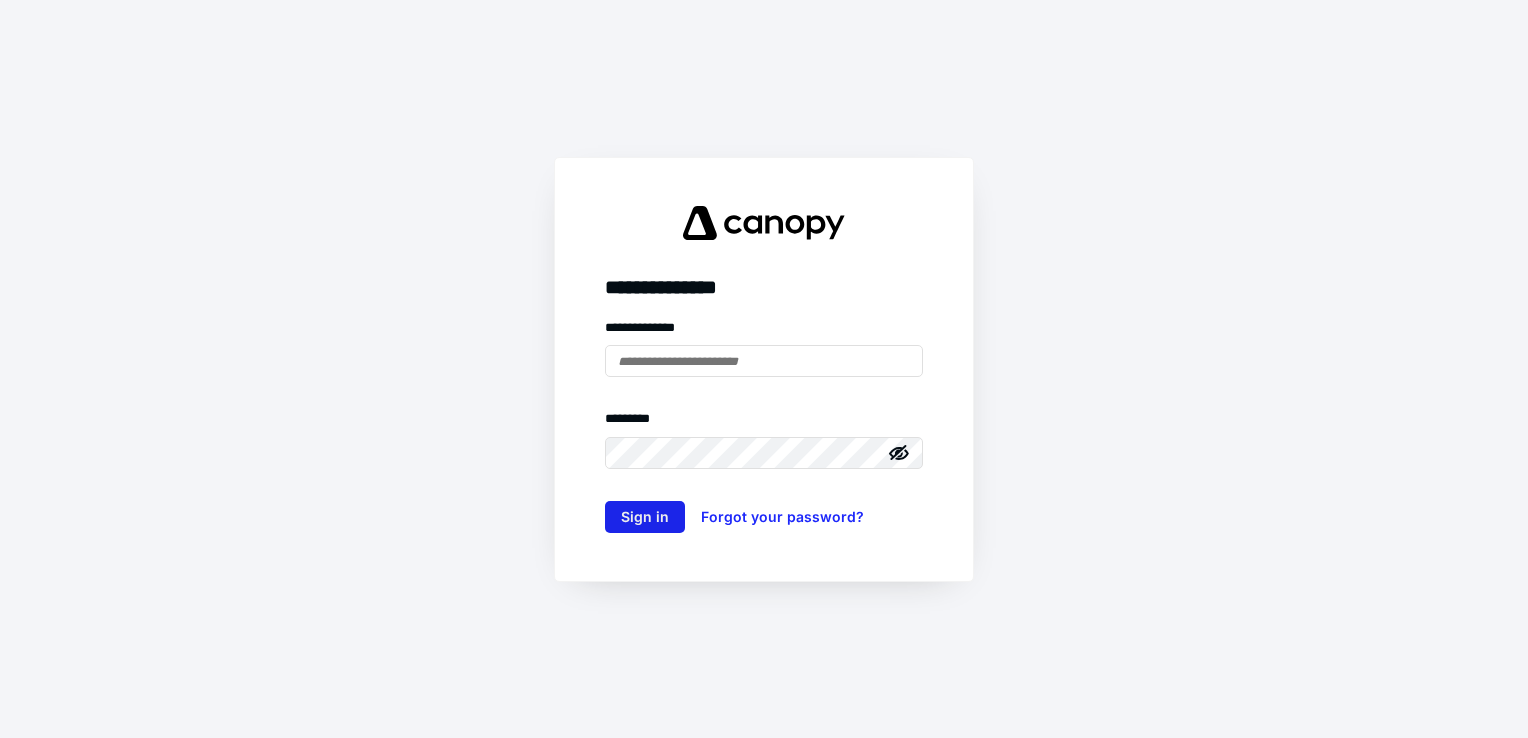 type on "**********" 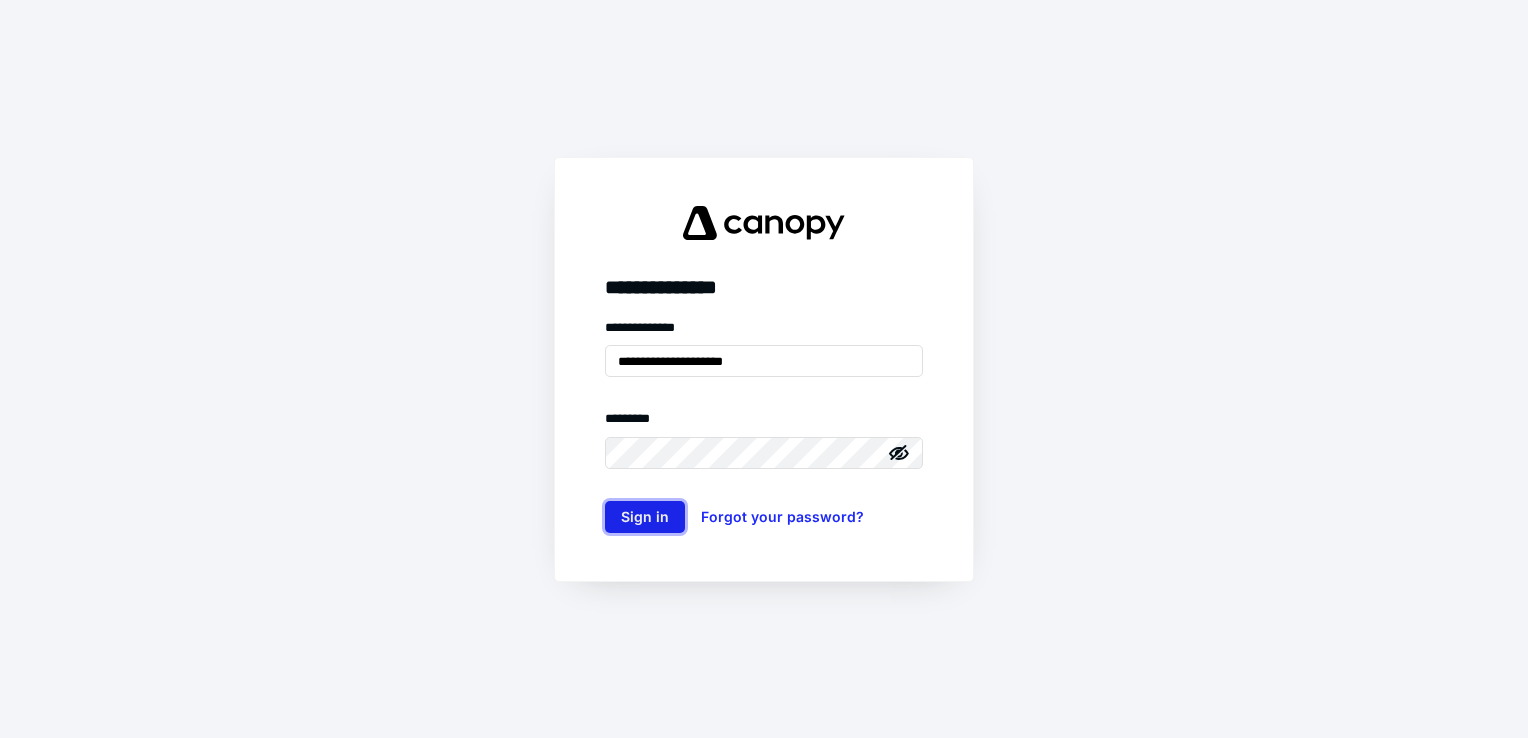 click on "Sign in" at bounding box center (645, 517) 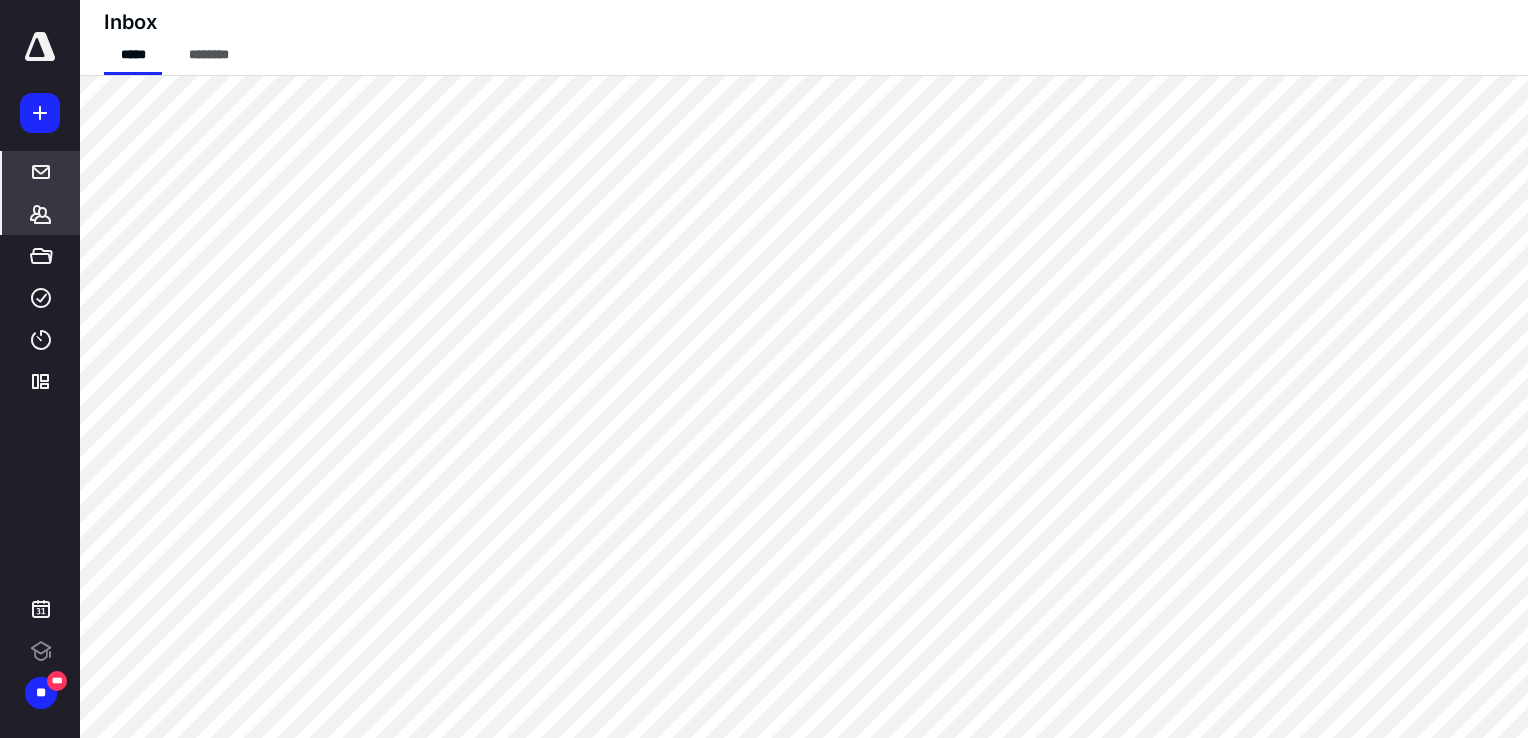 scroll, scrollTop: 0, scrollLeft: 0, axis: both 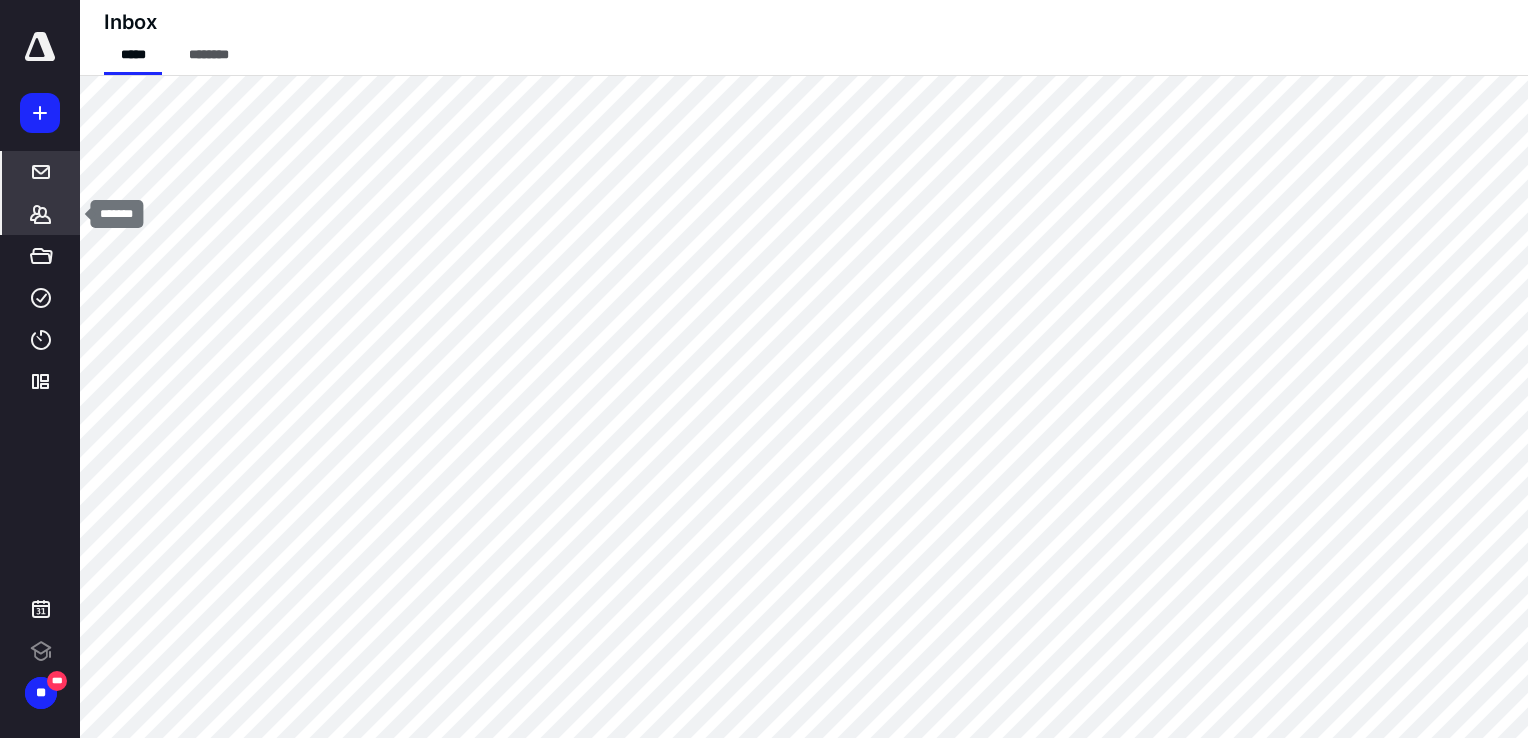 click on "*******" at bounding box center [41, 214] 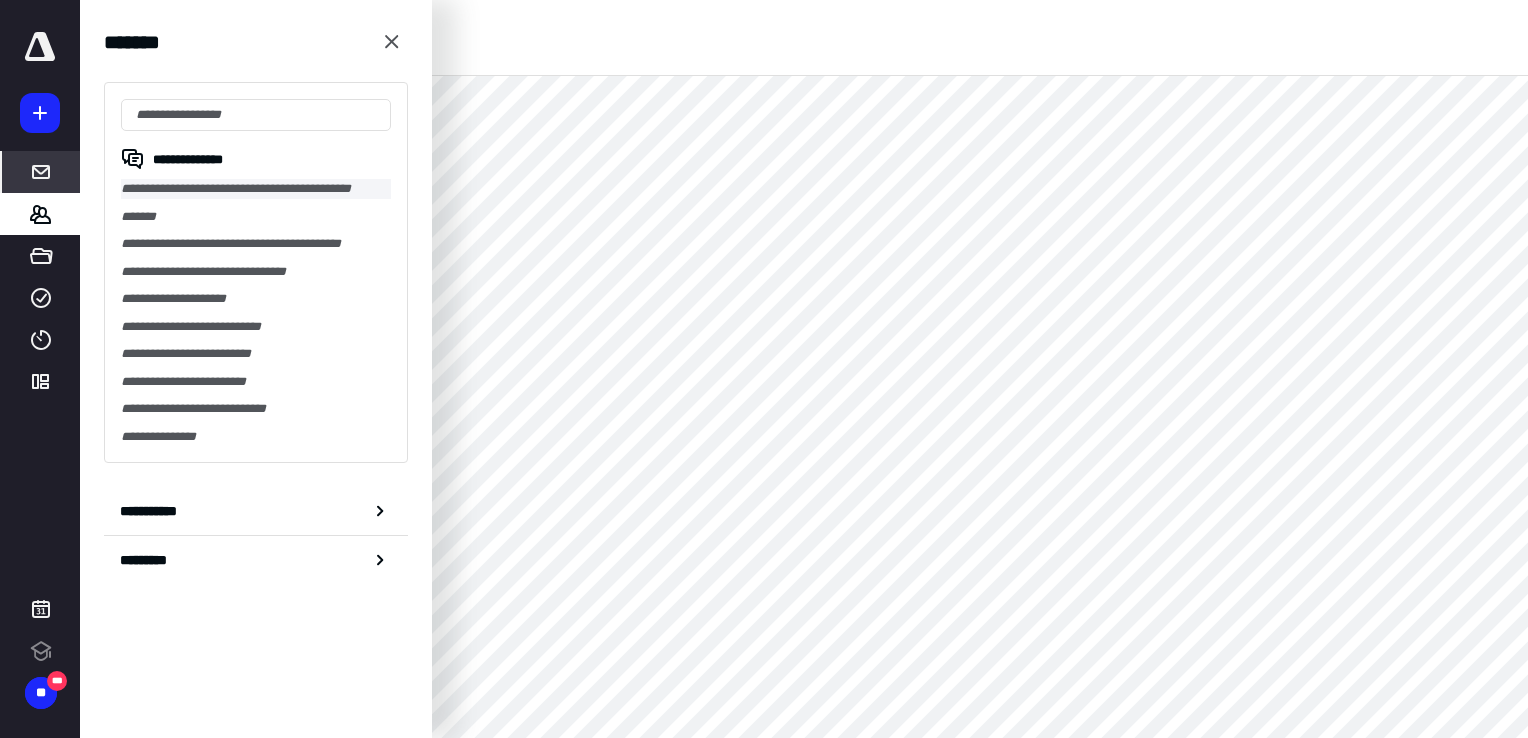 click on "**********" at bounding box center [256, 189] 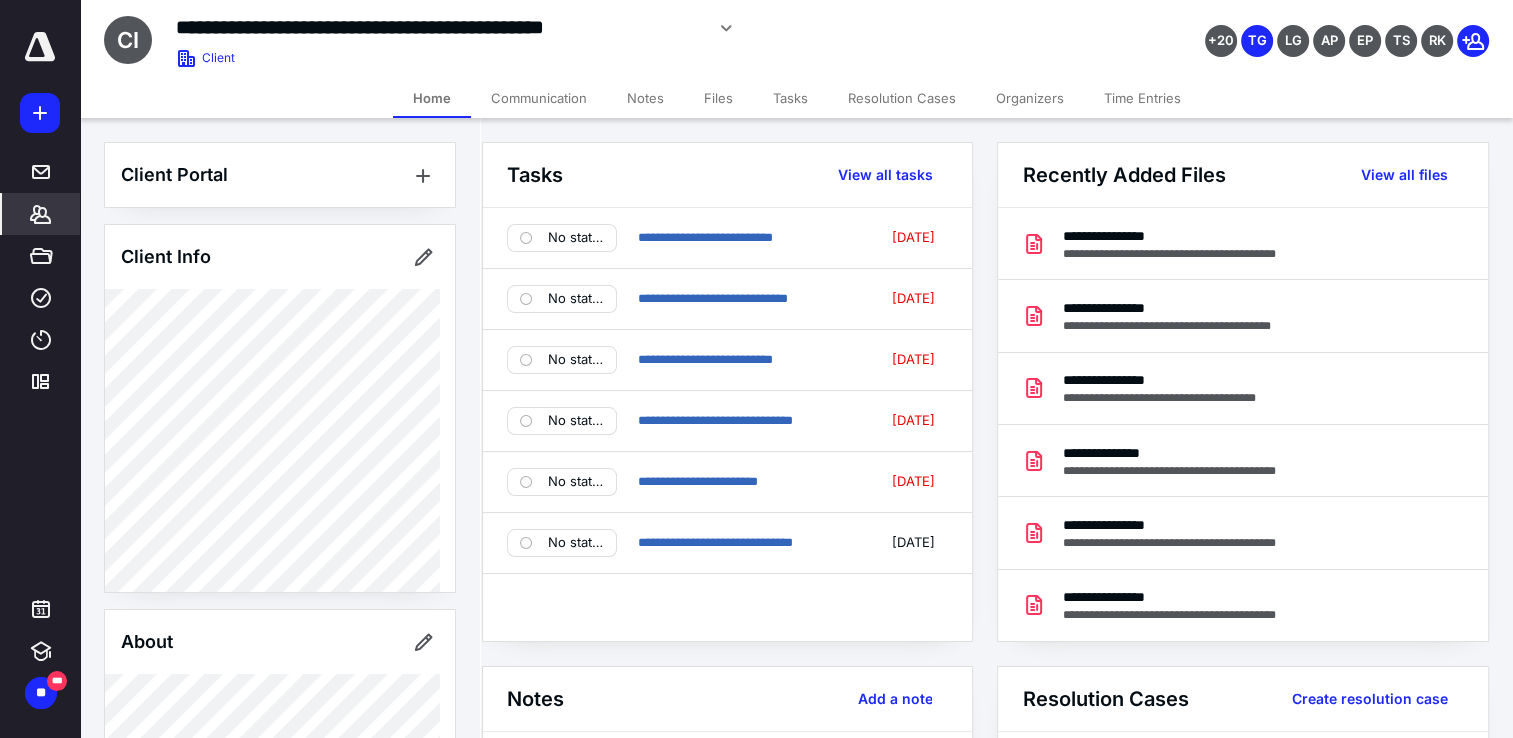 click on "Files" at bounding box center (718, 98) 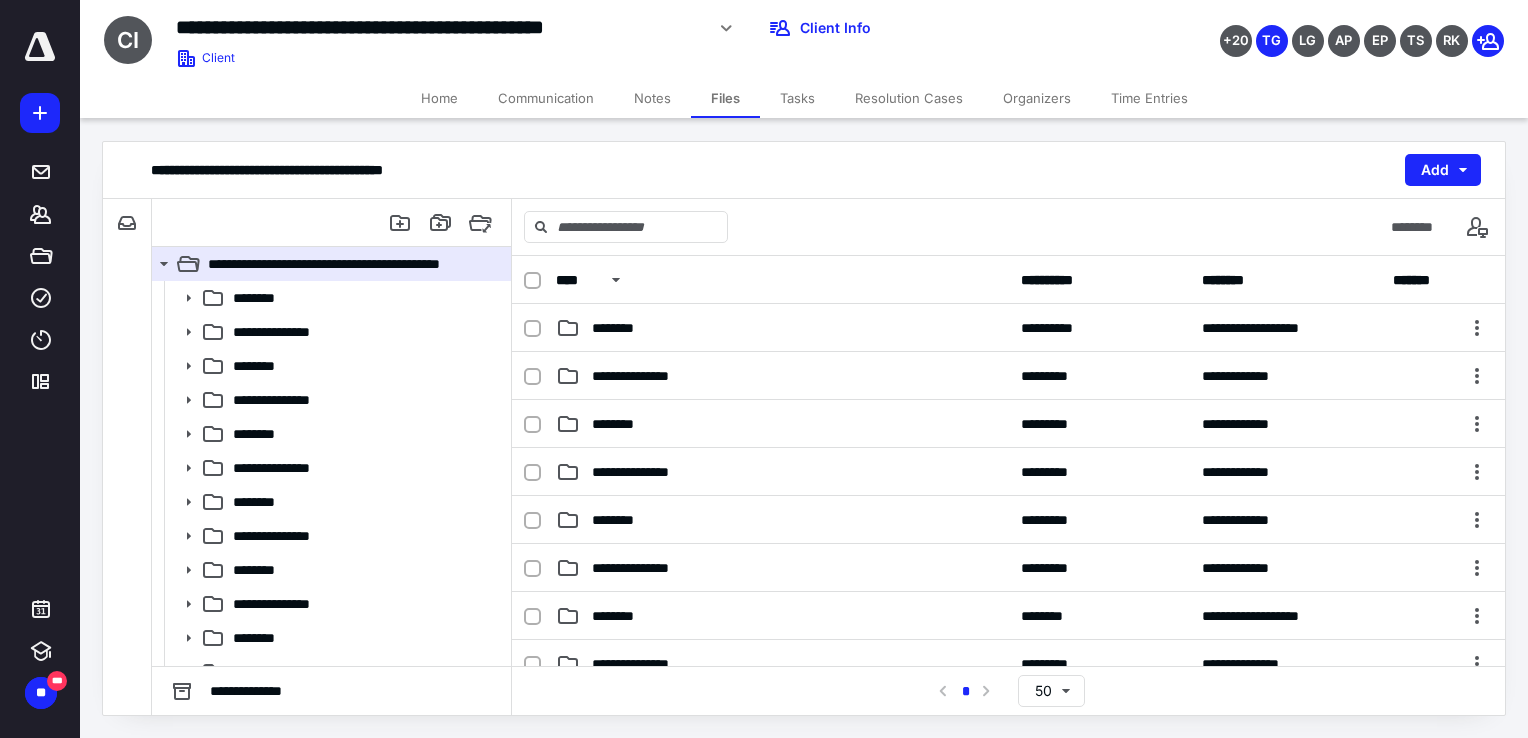scroll, scrollTop: 500, scrollLeft: 0, axis: vertical 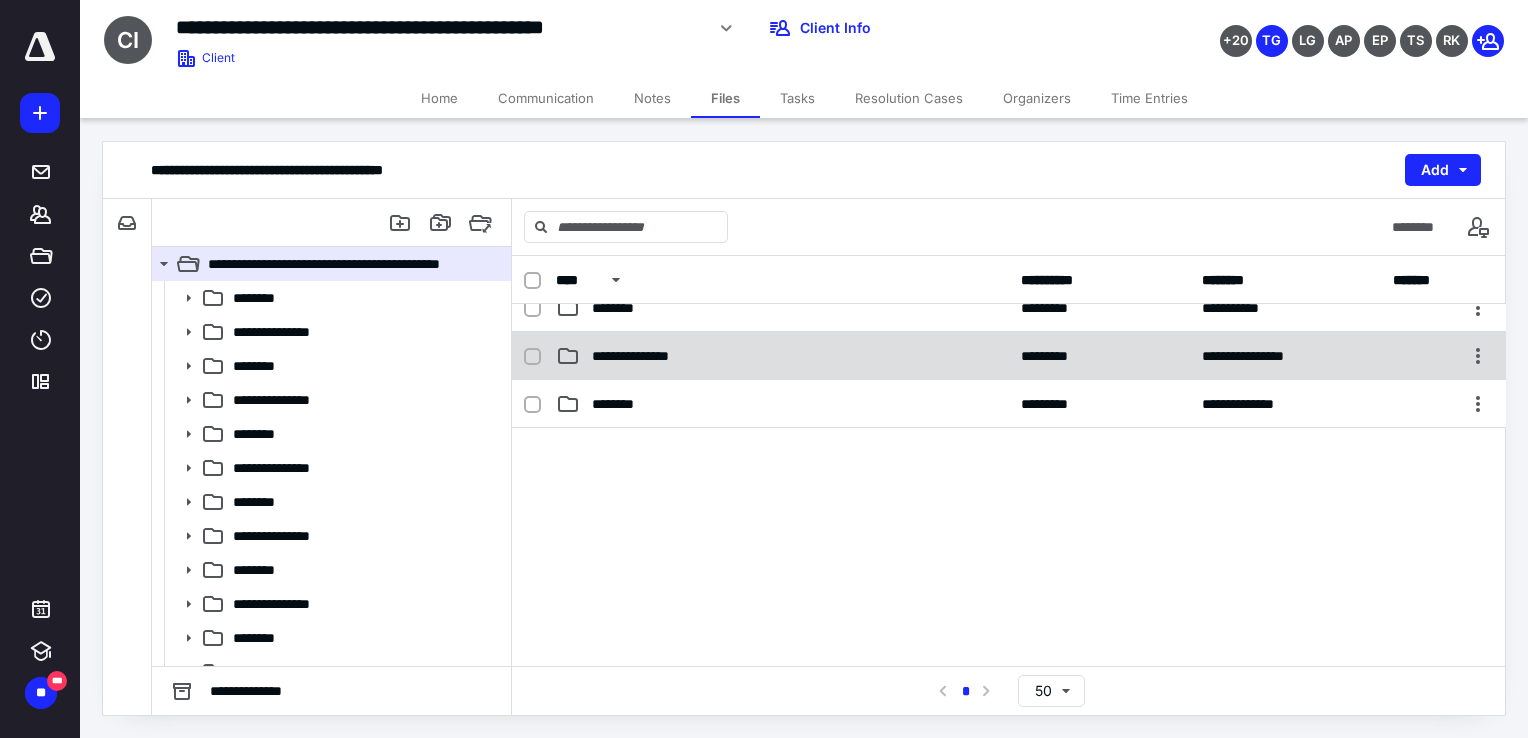 click on "**********" at bounding box center (649, 356) 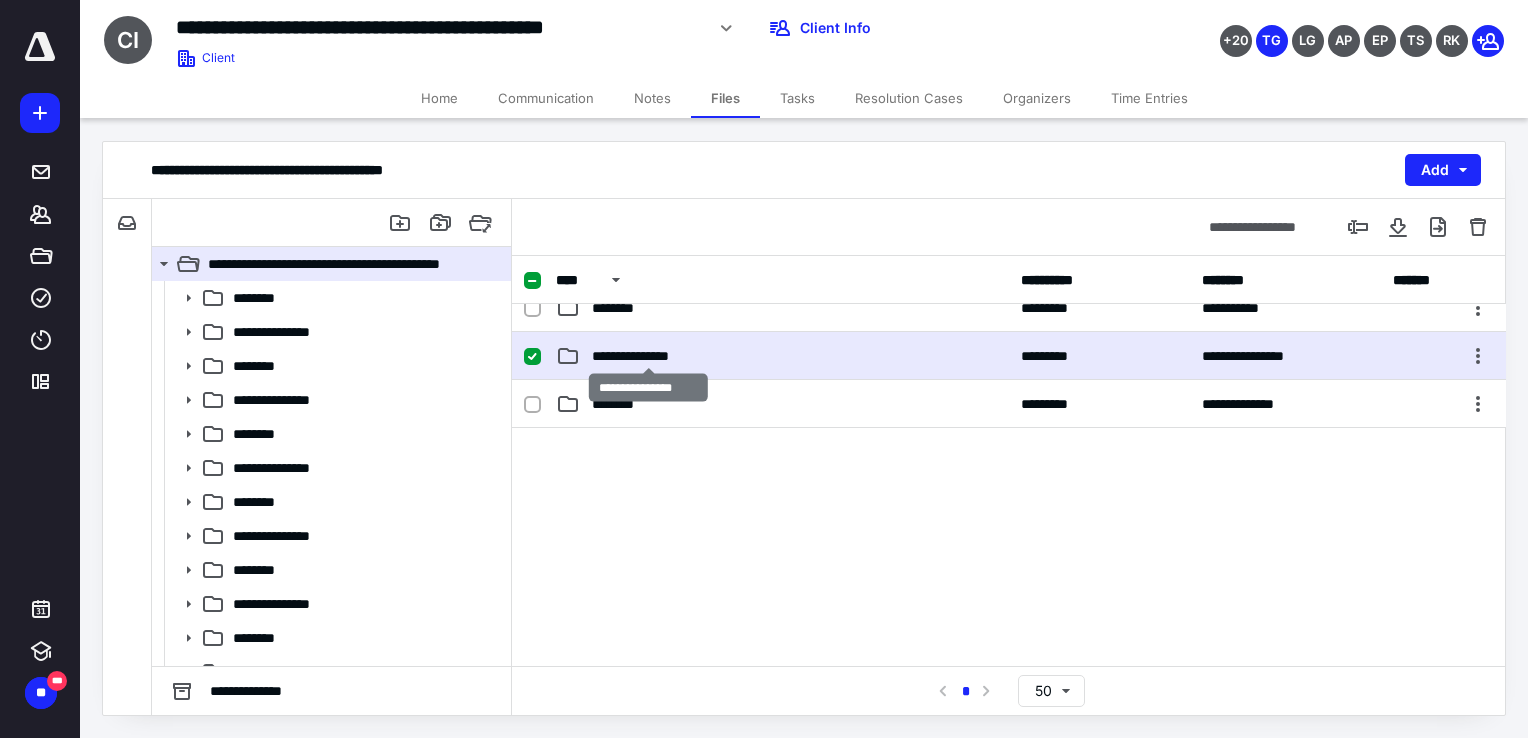 click on "**********" at bounding box center [649, 356] 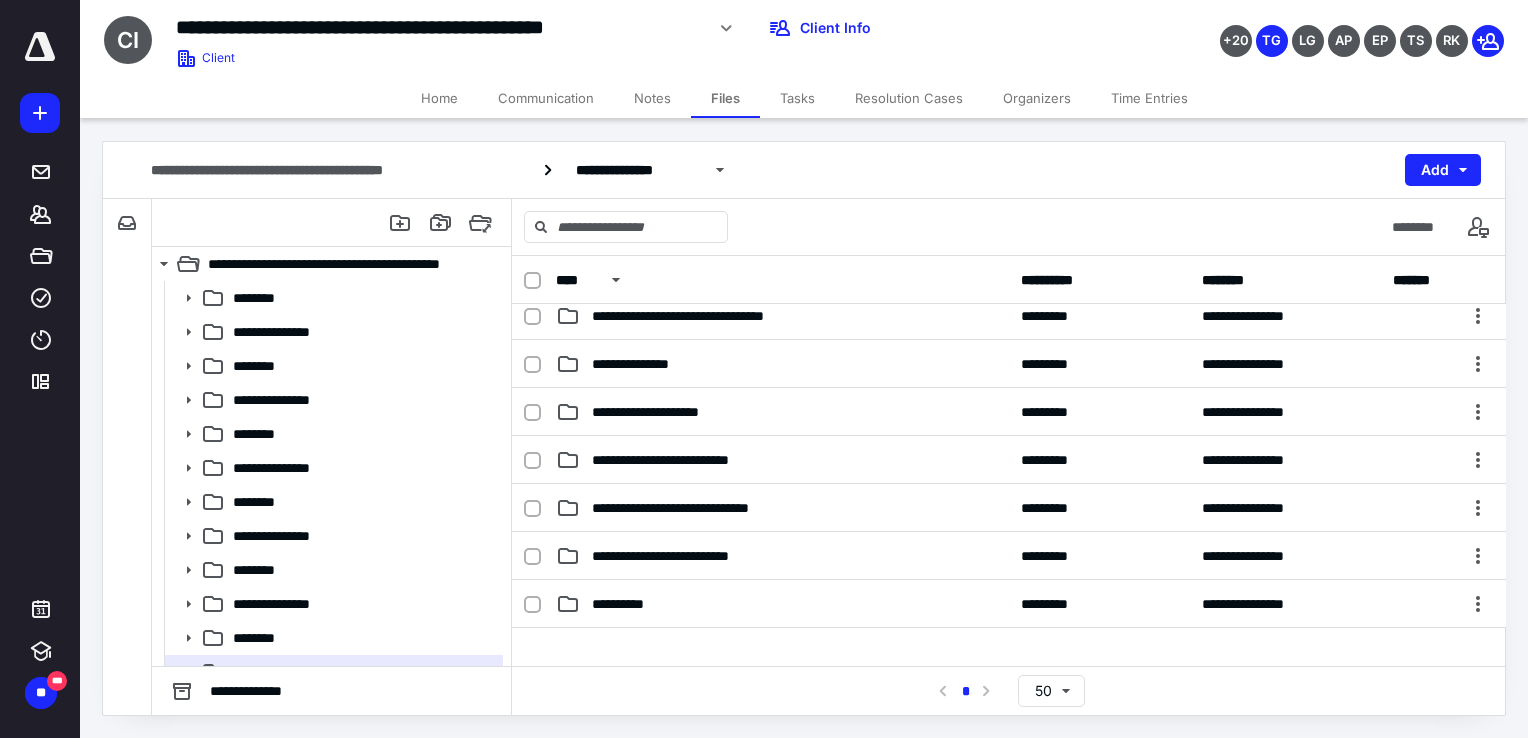 scroll, scrollTop: 400, scrollLeft: 0, axis: vertical 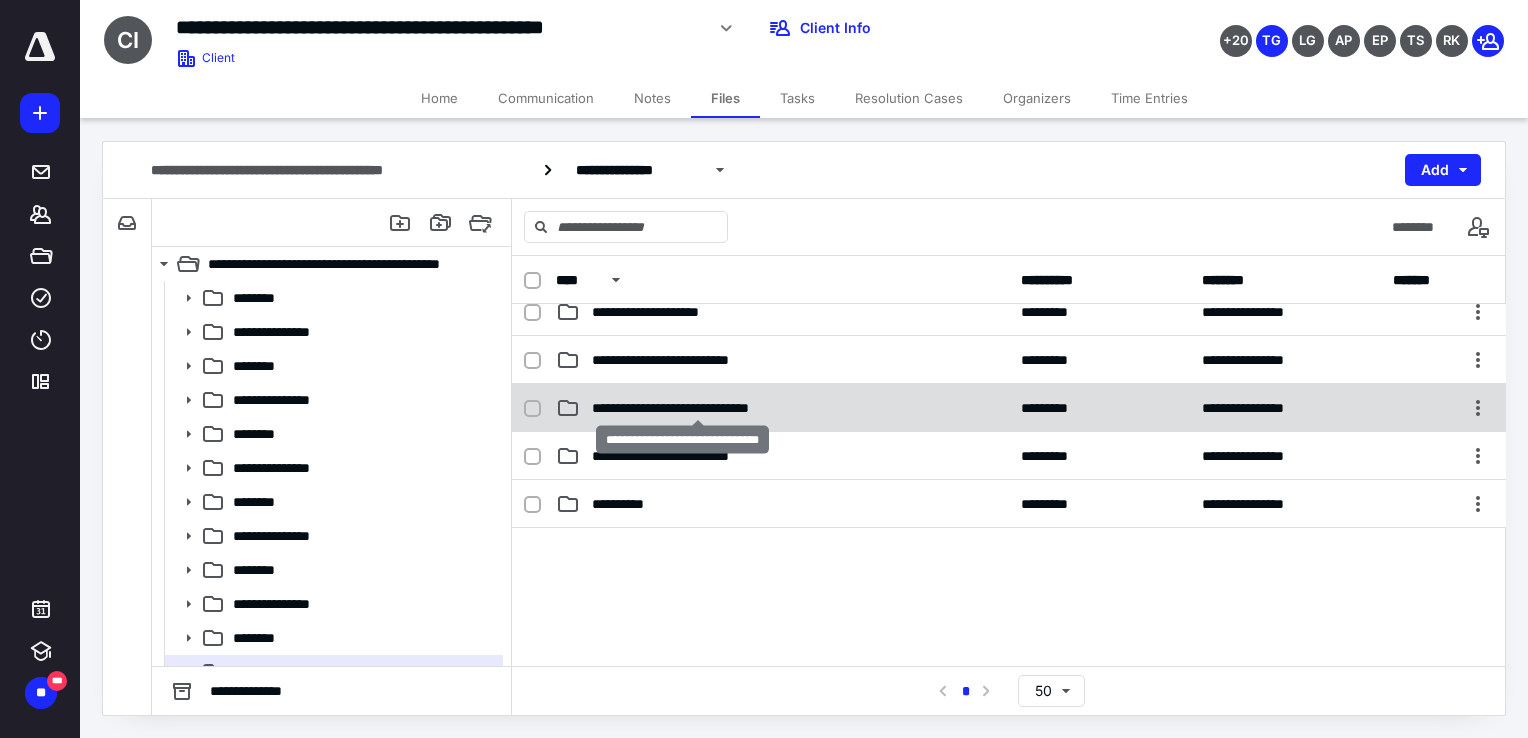 click on "**********" at bounding box center [698, 408] 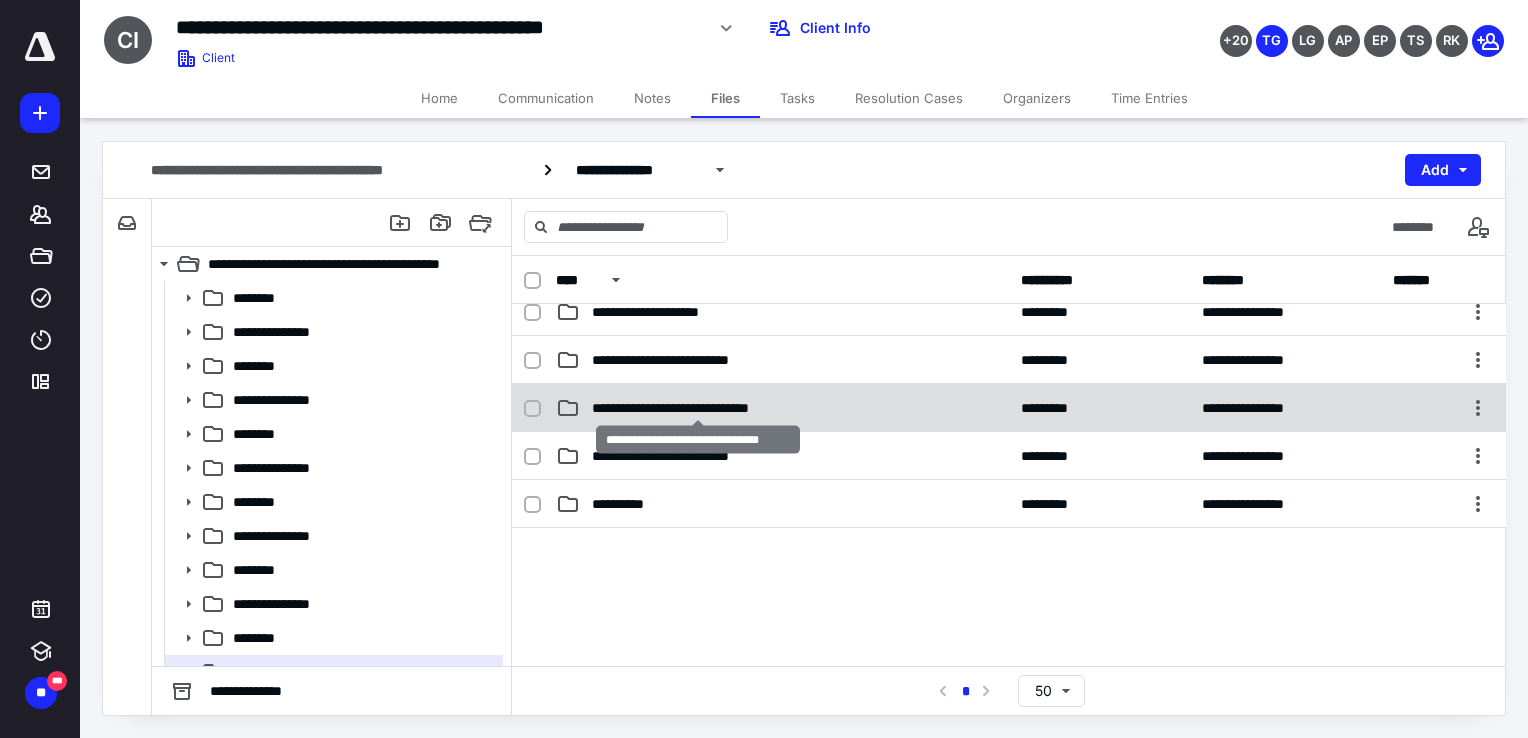 click on "**********" at bounding box center [698, 408] 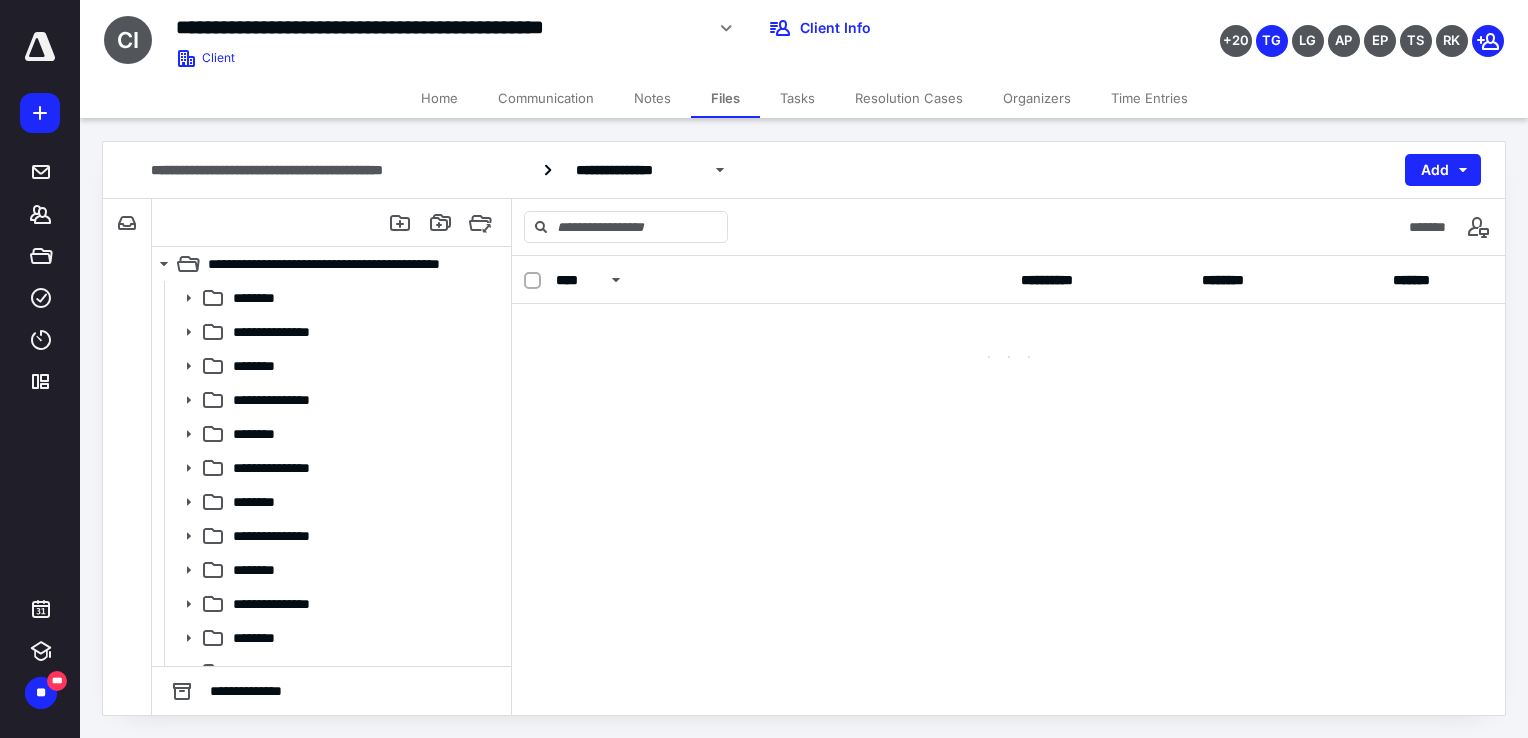 scroll, scrollTop: 0, scrollLeft: 0, axis: both 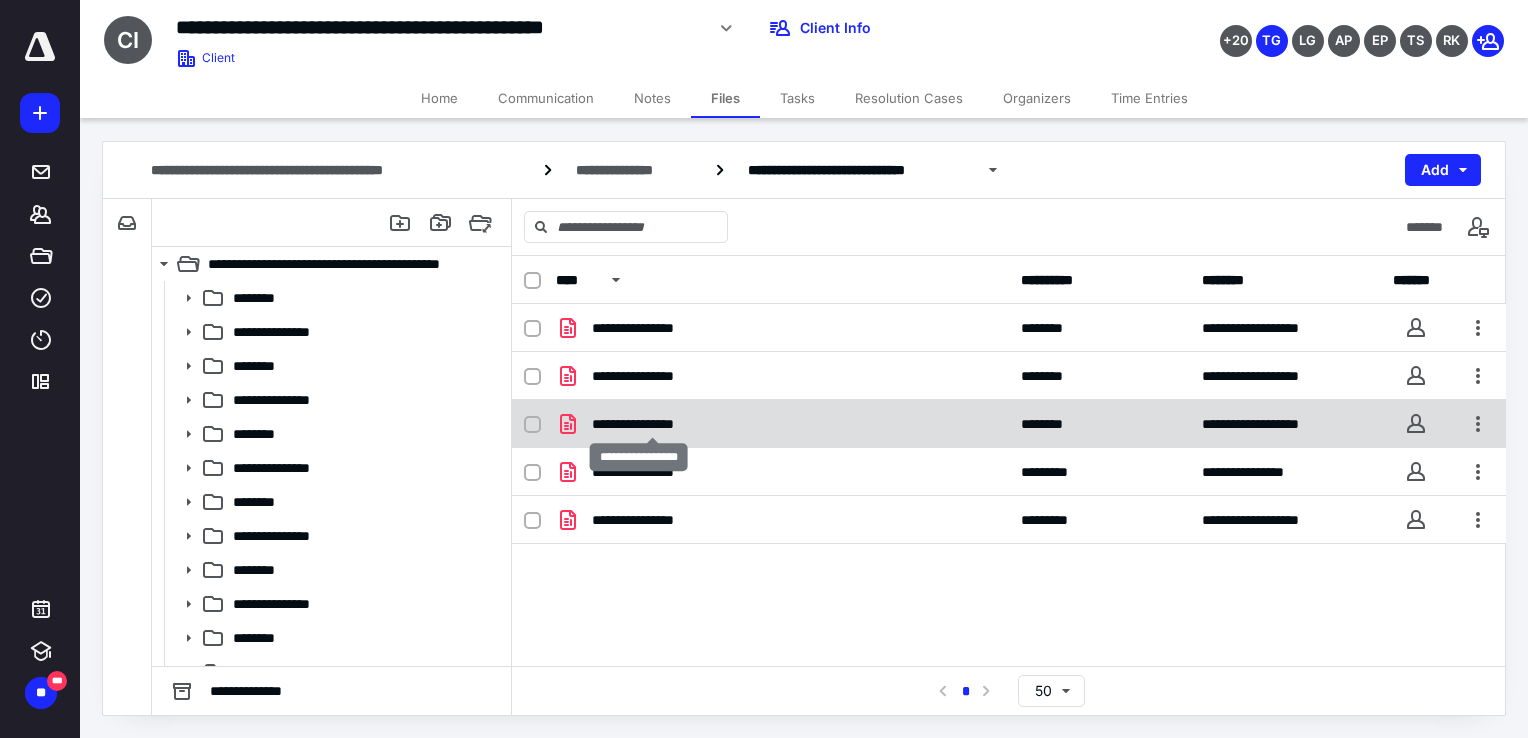 click on "**********" at bounding box center (653, 424) 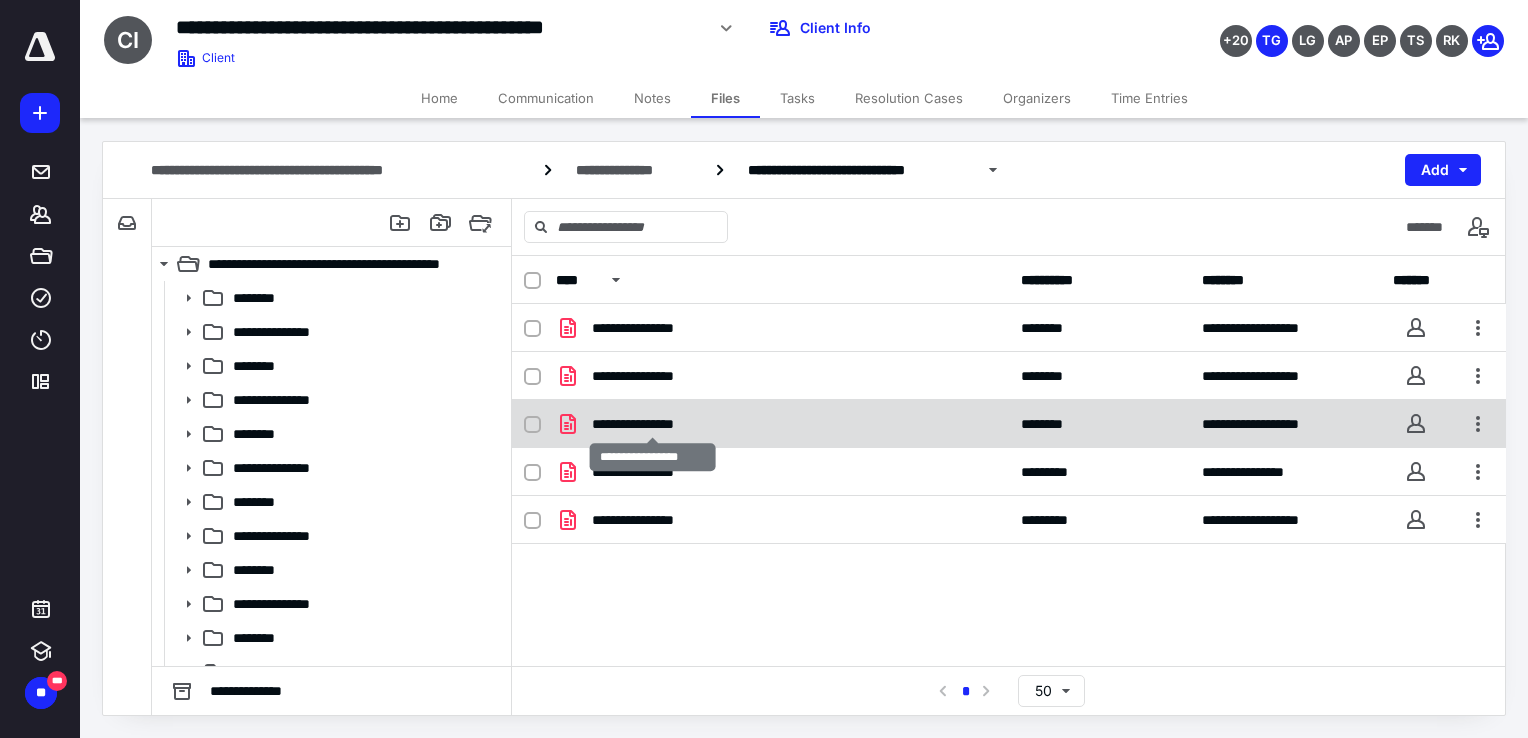 click on "**********" at bounding box center (653, 424) 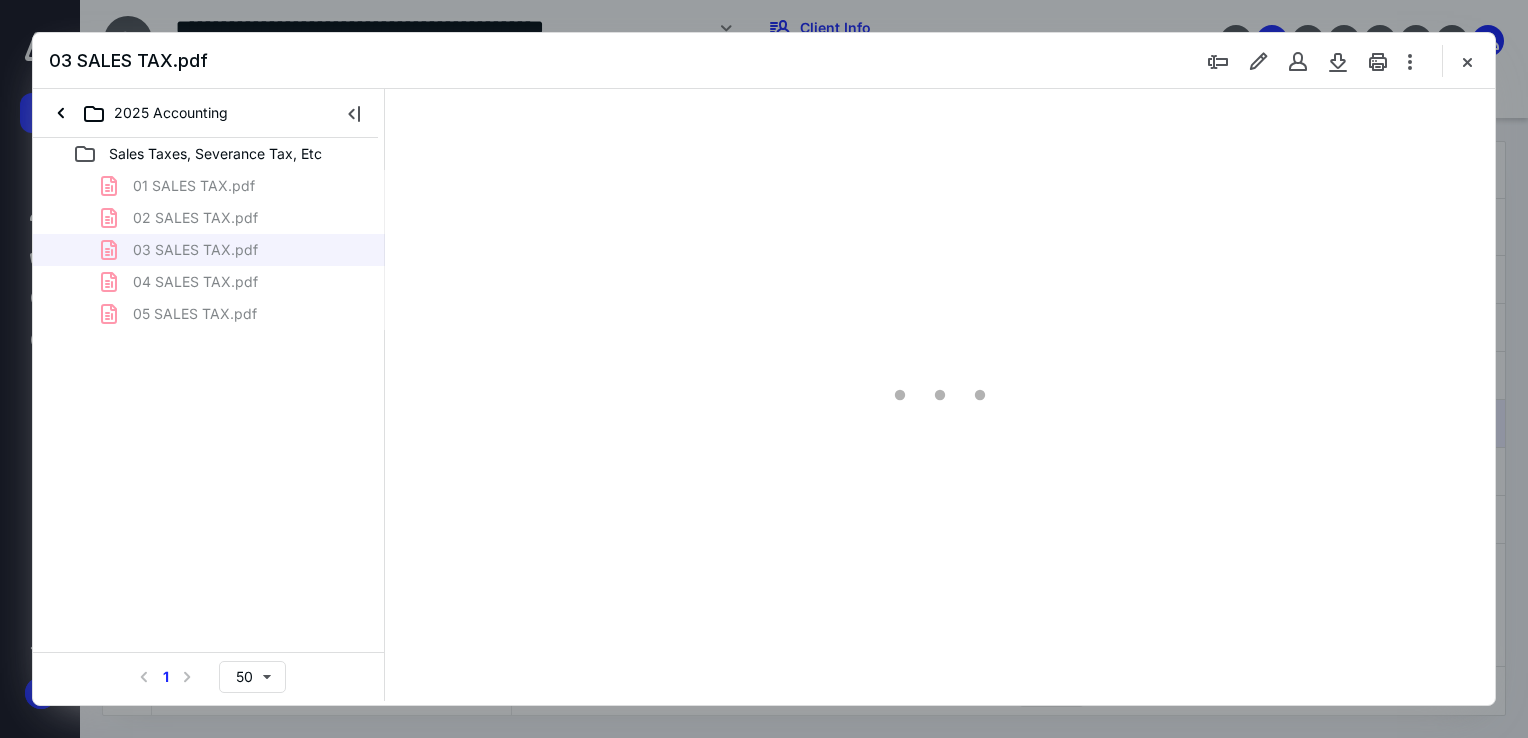 scroll, scrollTop: 0, scrollLeft: 0, axis: both 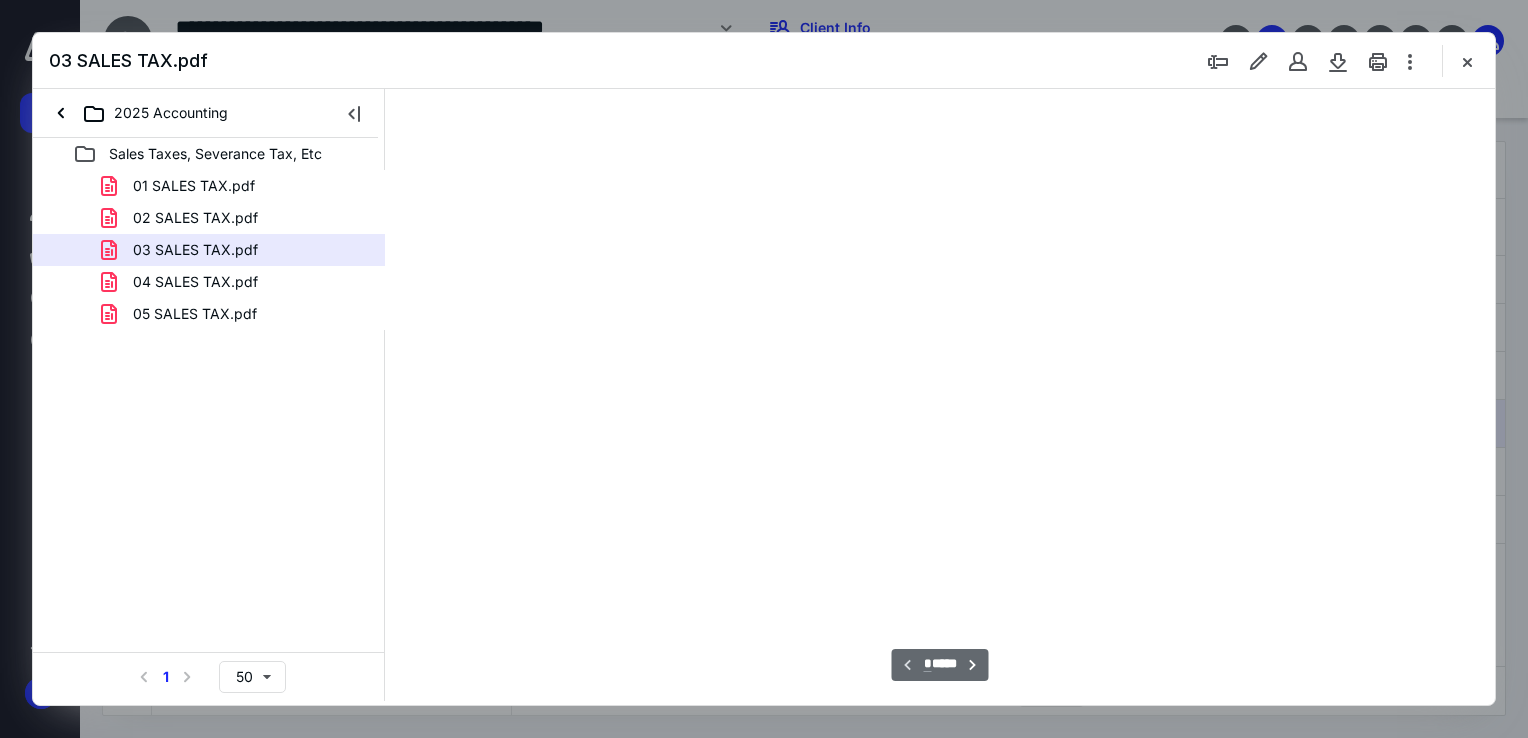 type on "68" 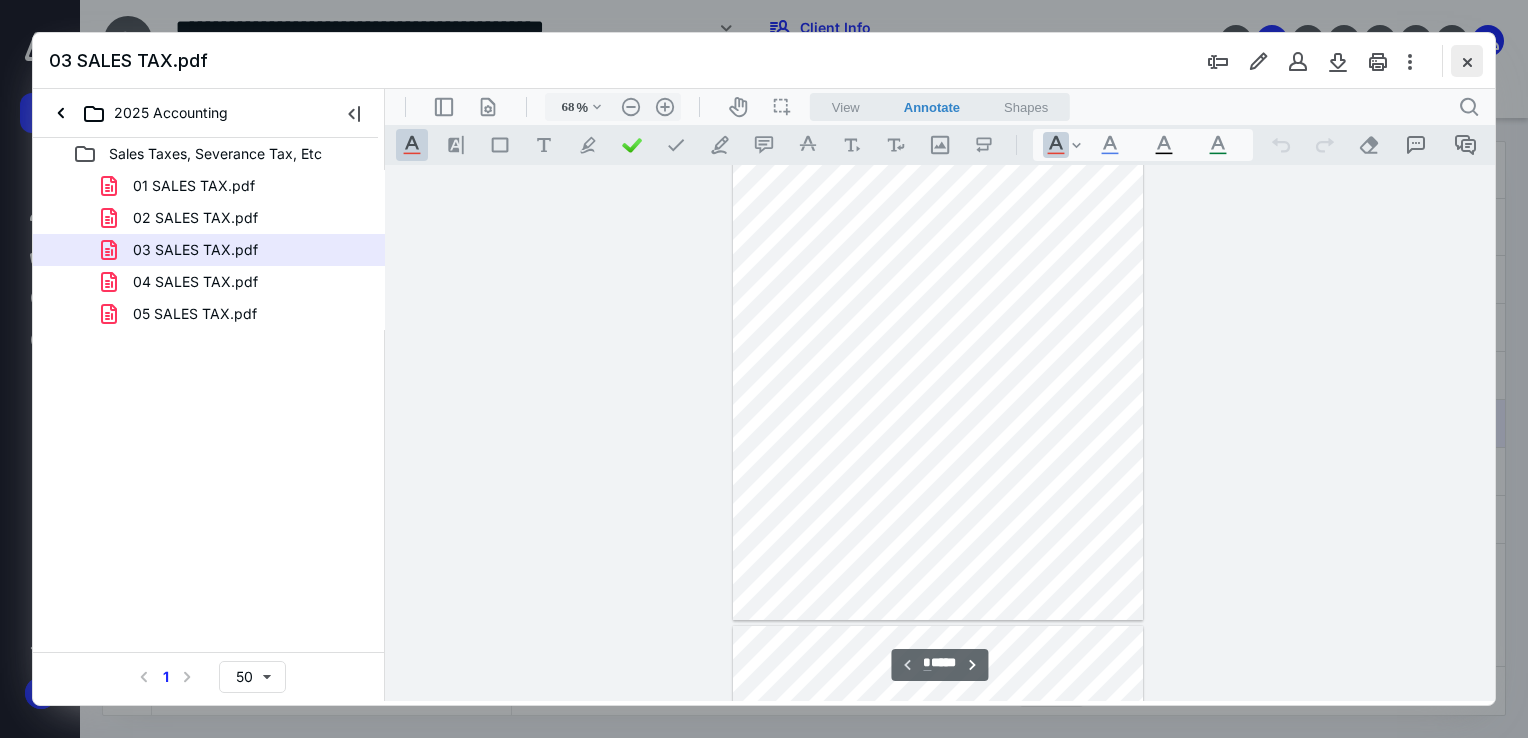 click at bounding box center [1467, 61] 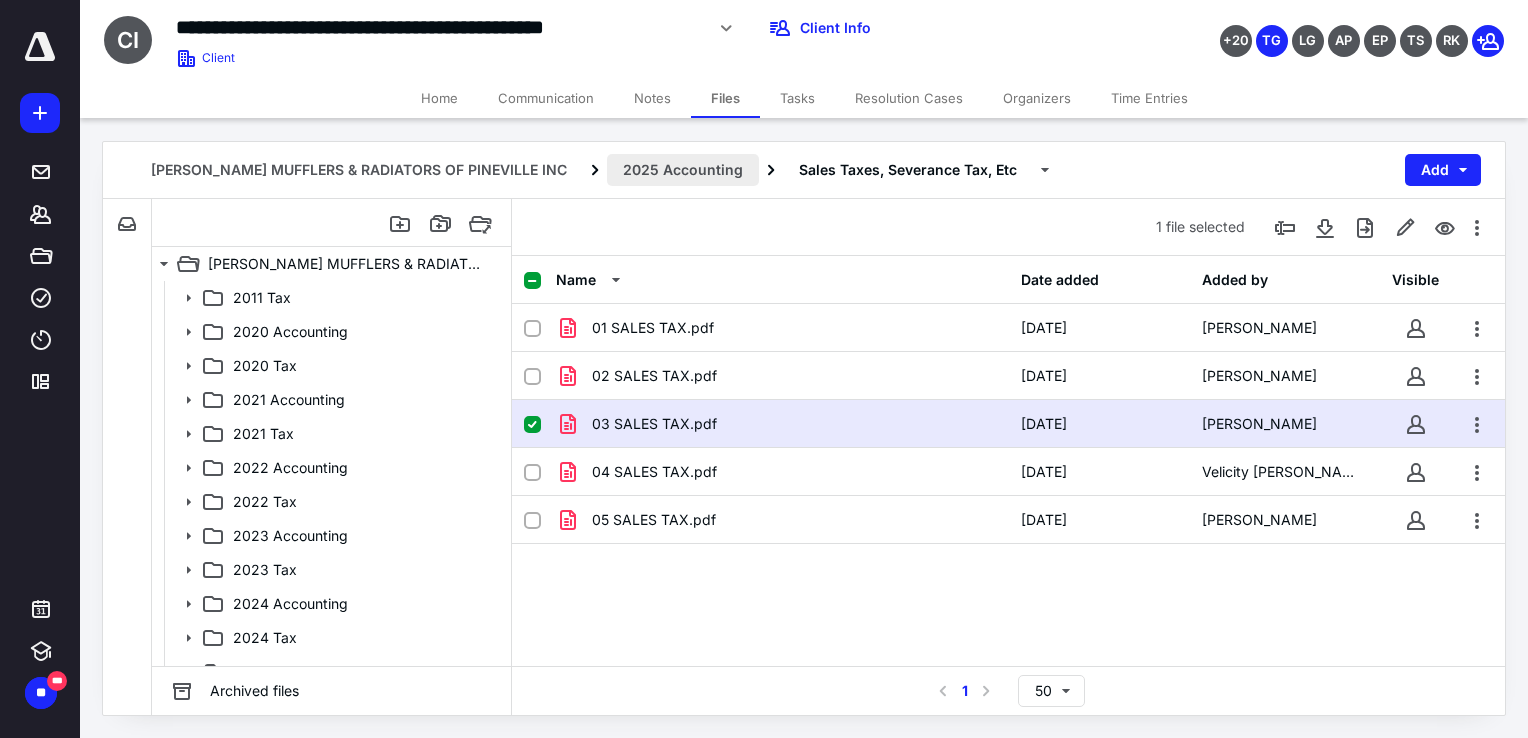 click on "2025 Accounting" at bounding box center [683, 170] 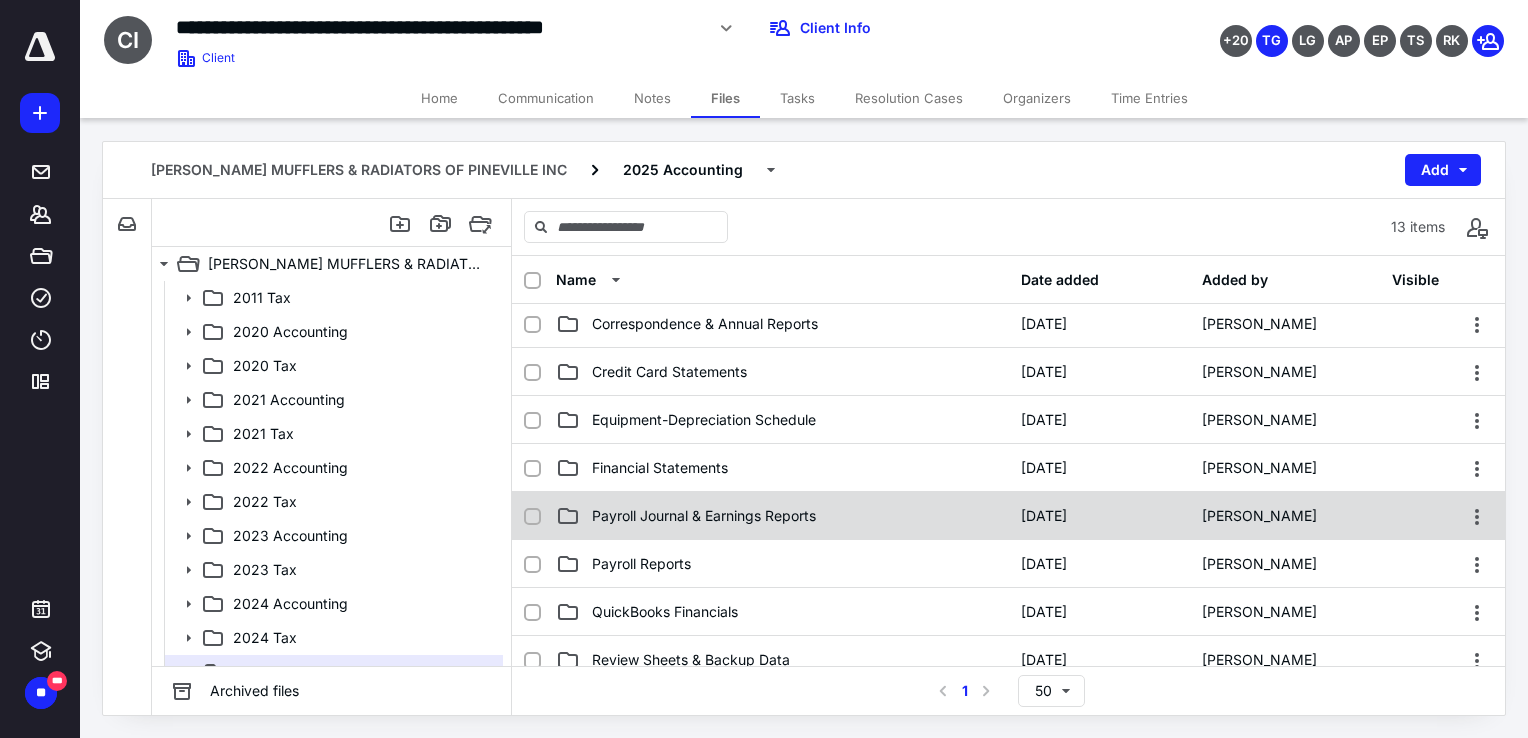 scroll, scrollTop: 200, scrollLeft: 0, axis: vertical 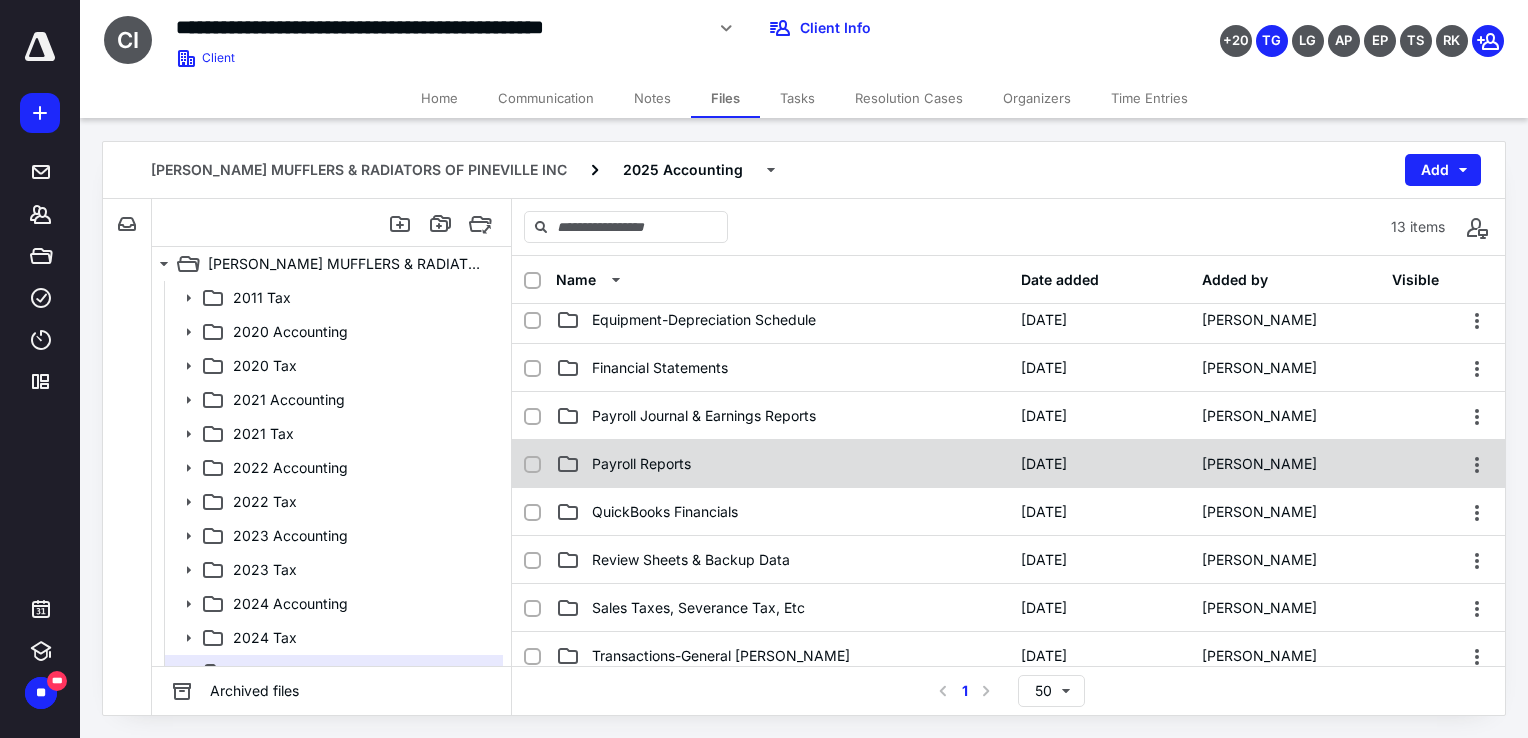 click on "Payroll Reports [DATE] [PERSON_NAME]" at bounding box center (1008, 464) 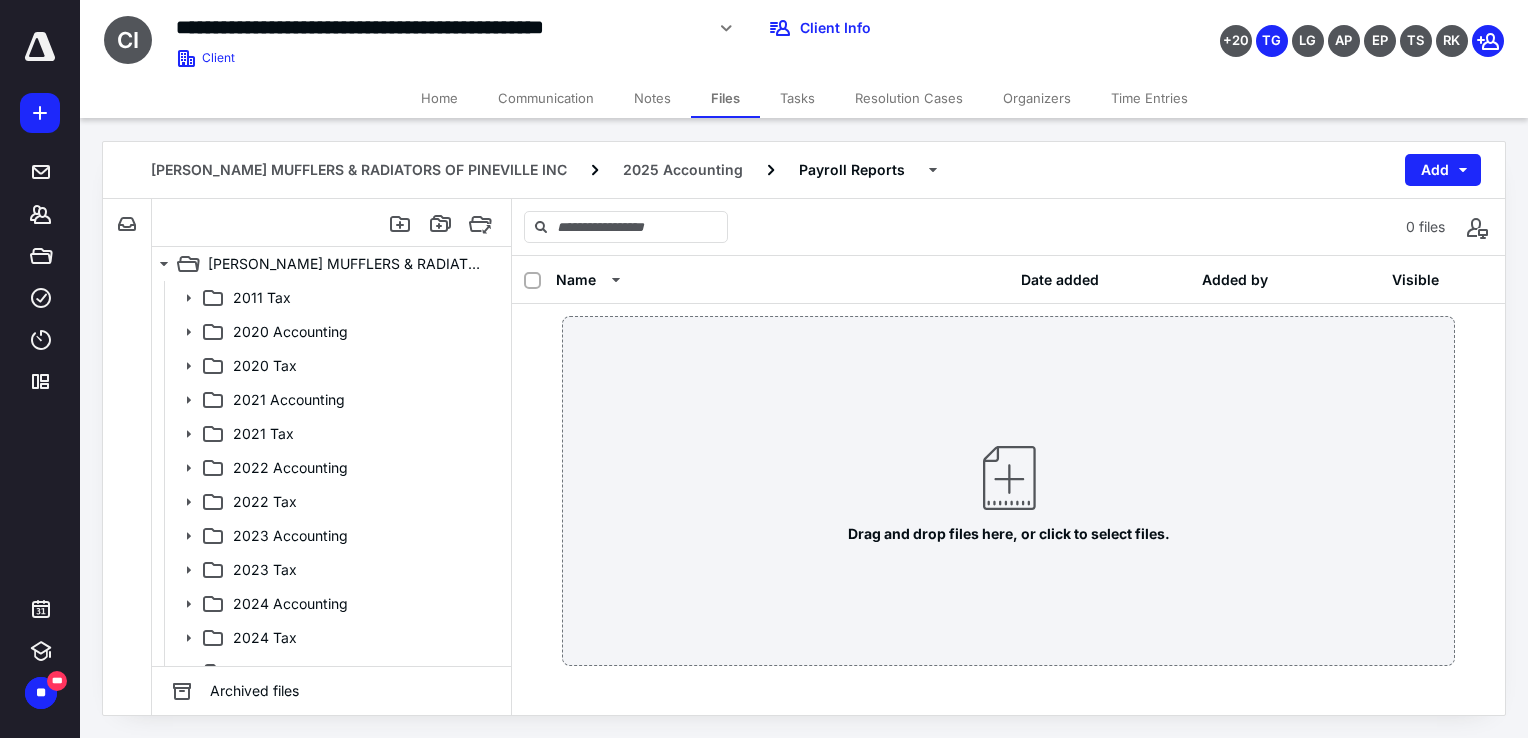 scroll, scrollTop: 0, scrollLeft: 0, axis: both 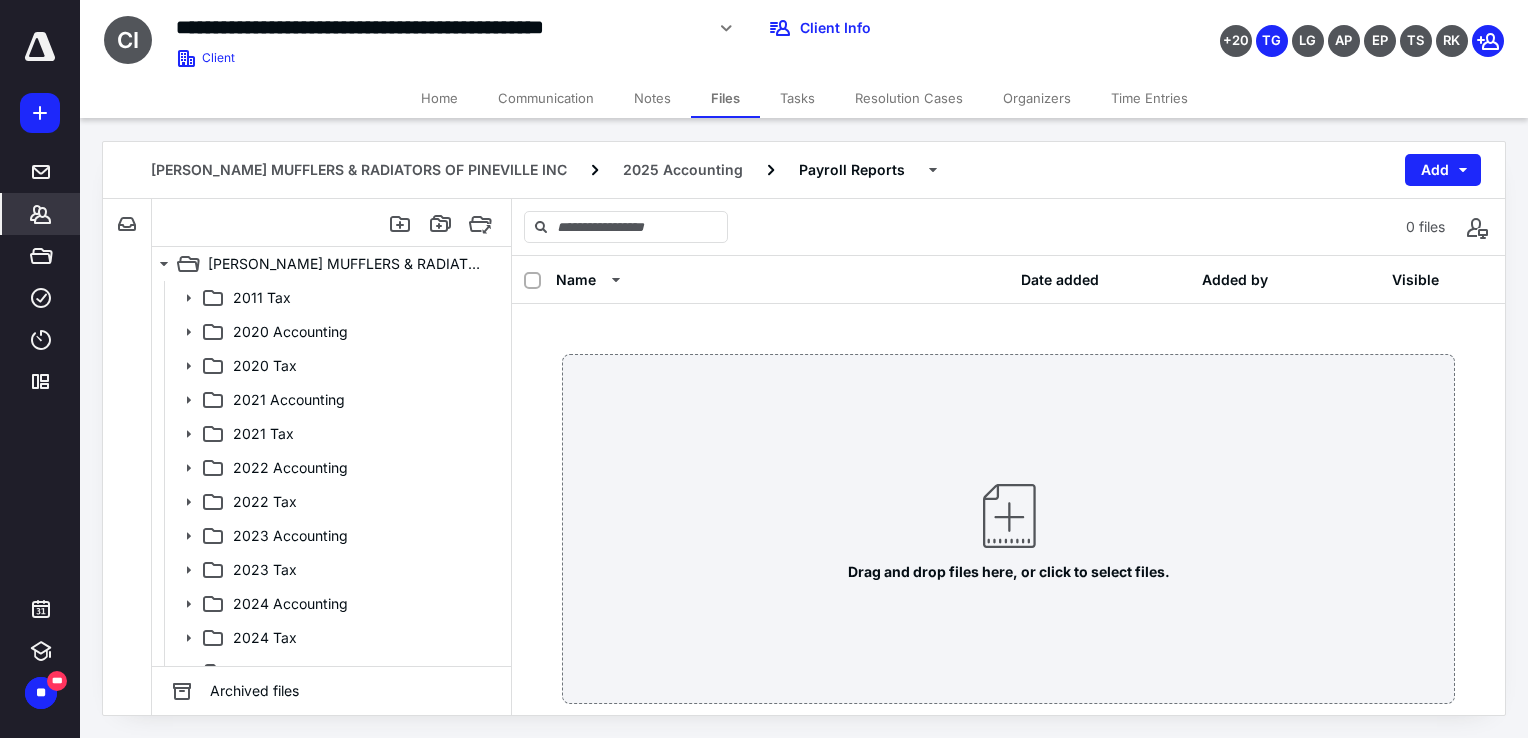 click 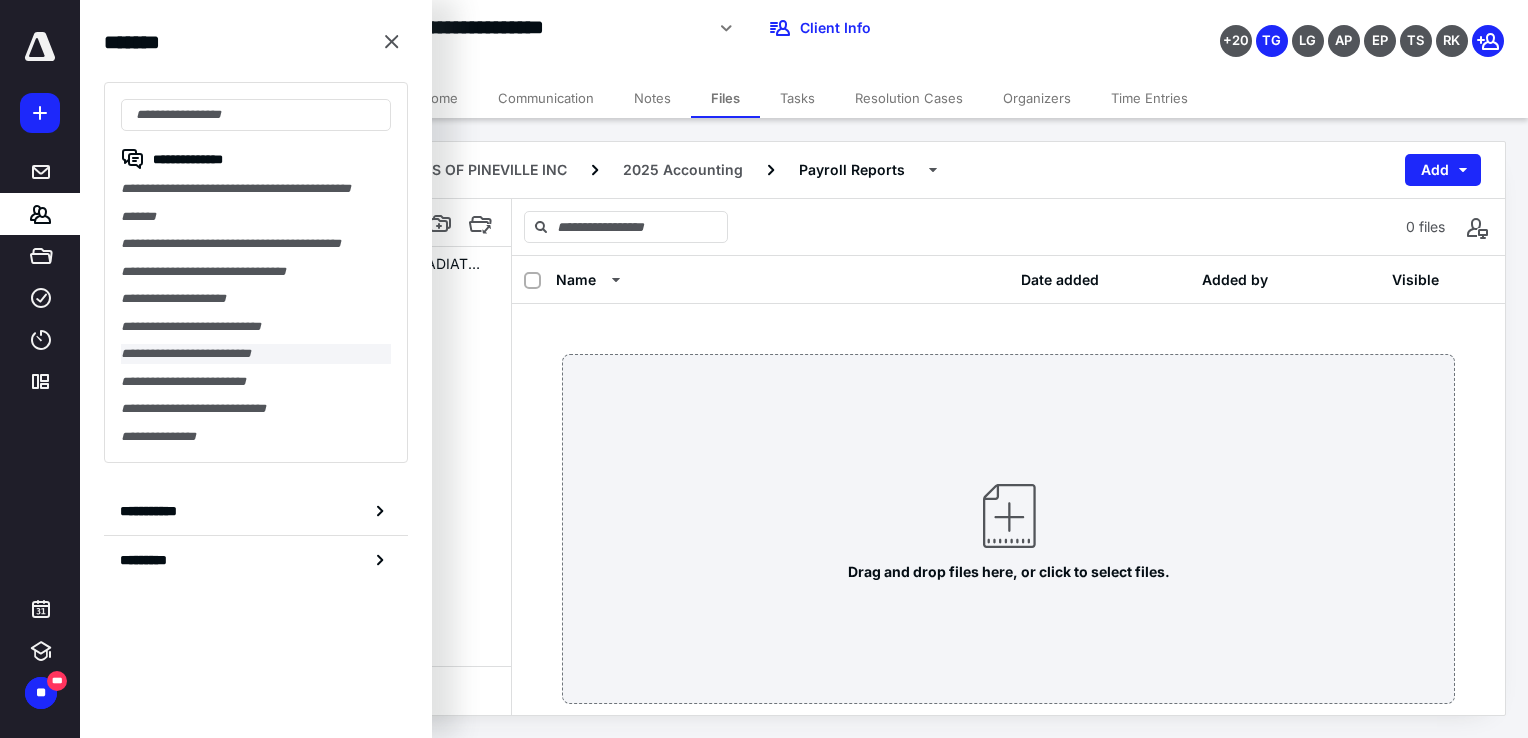 click on "**********" at bounding box center (256, 354) 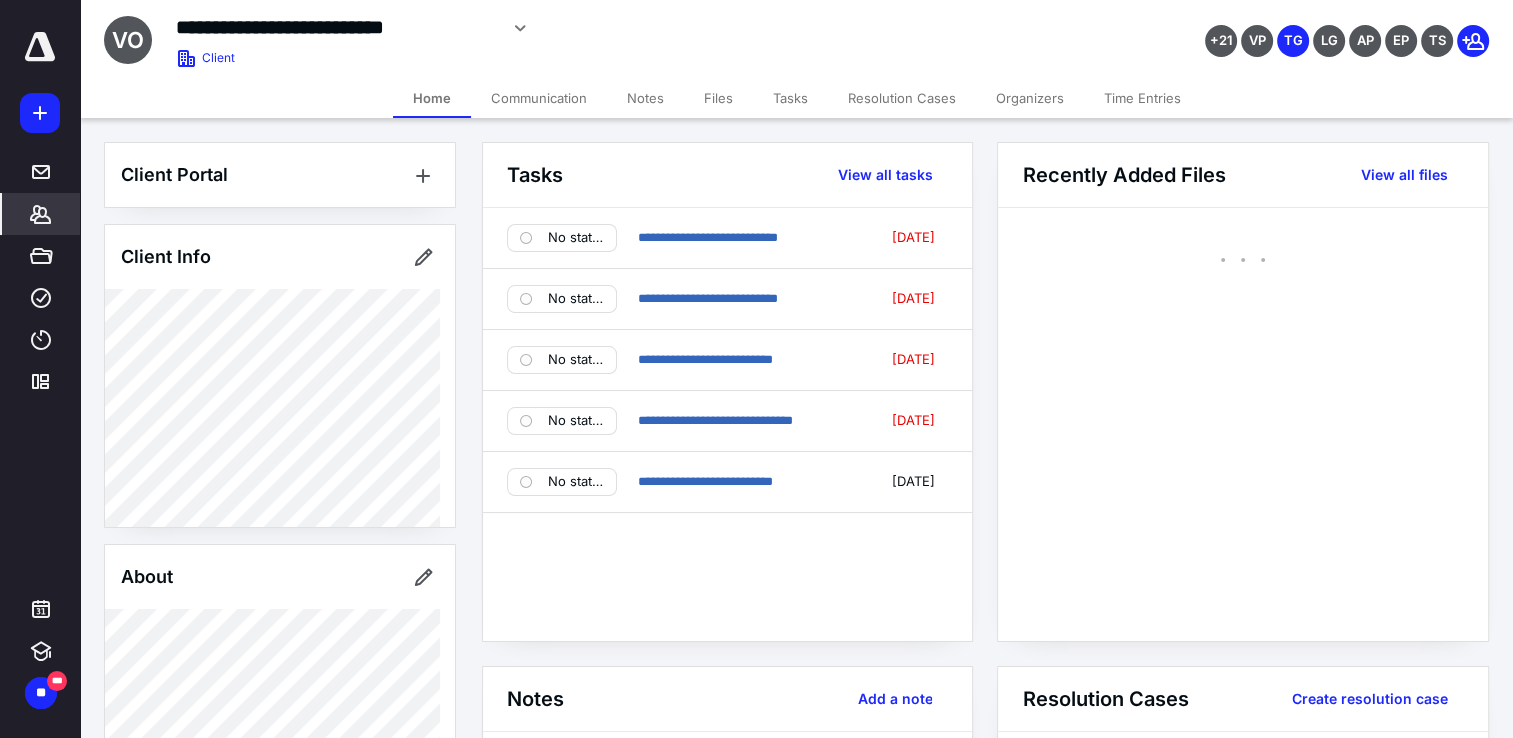 click on "Files" at bounding box center (718, 98) 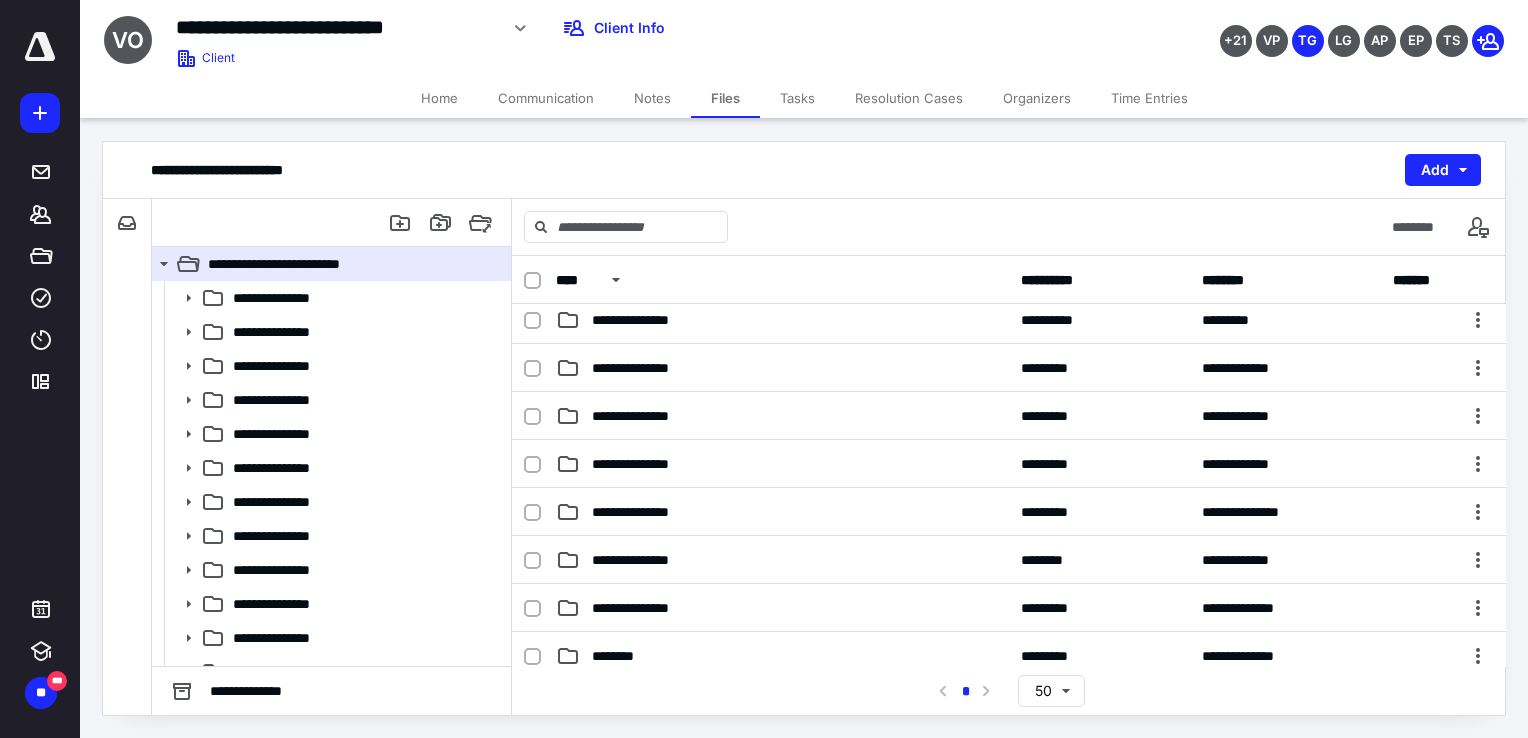 scroll, scrollTop: 300, scrollLeft: 0, axis: vertical 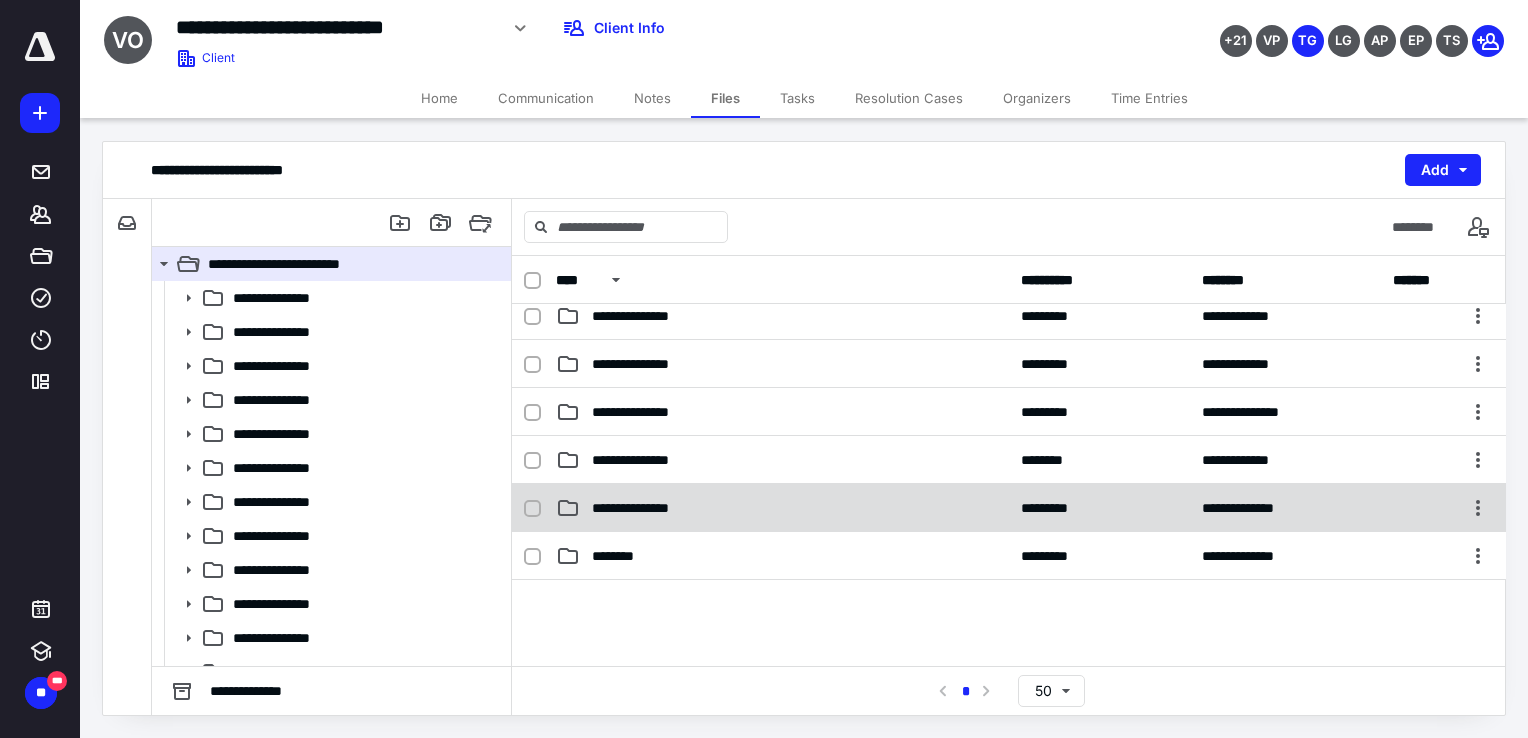 click on "**********" at bounding box center (649, 508) 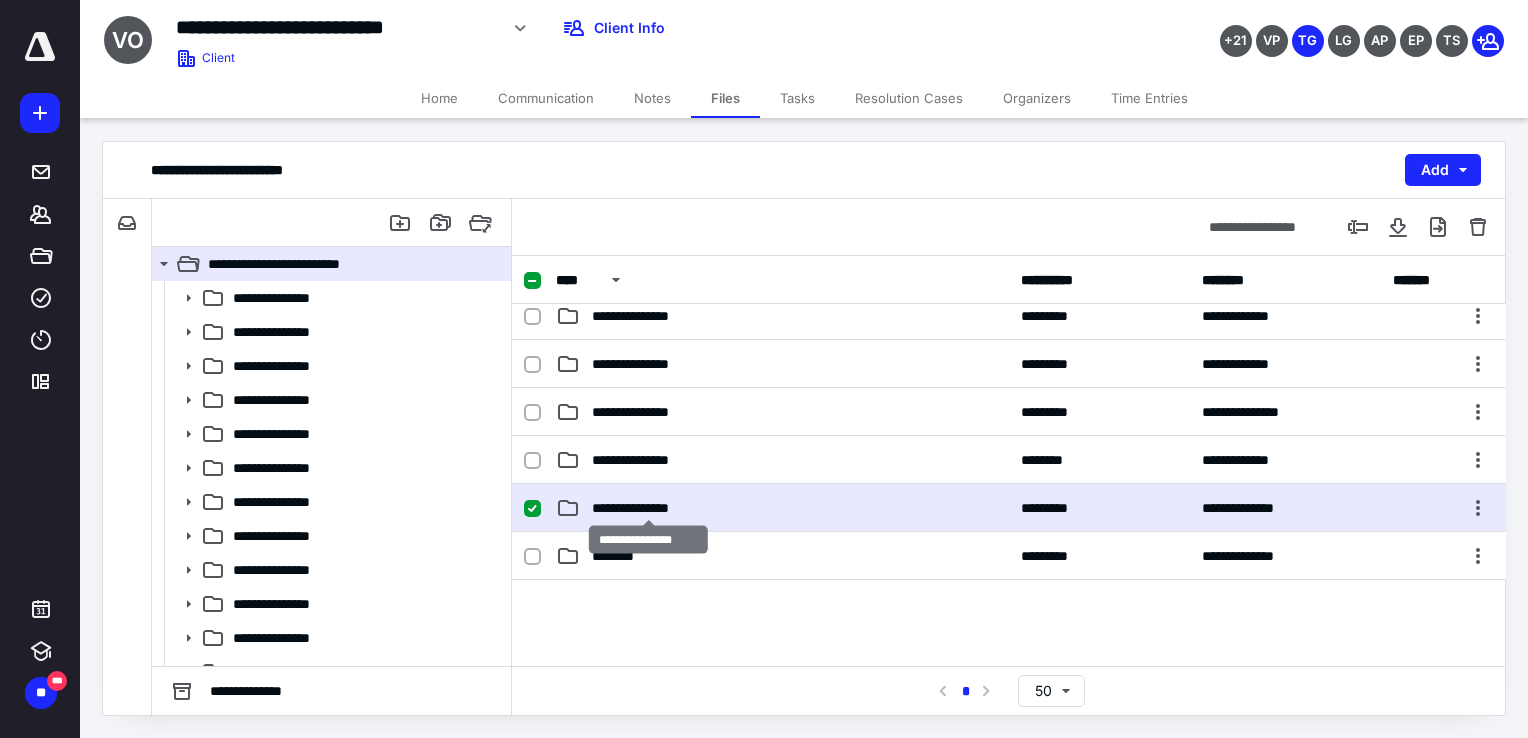 click on "**********" at bounding box center (649, 508) 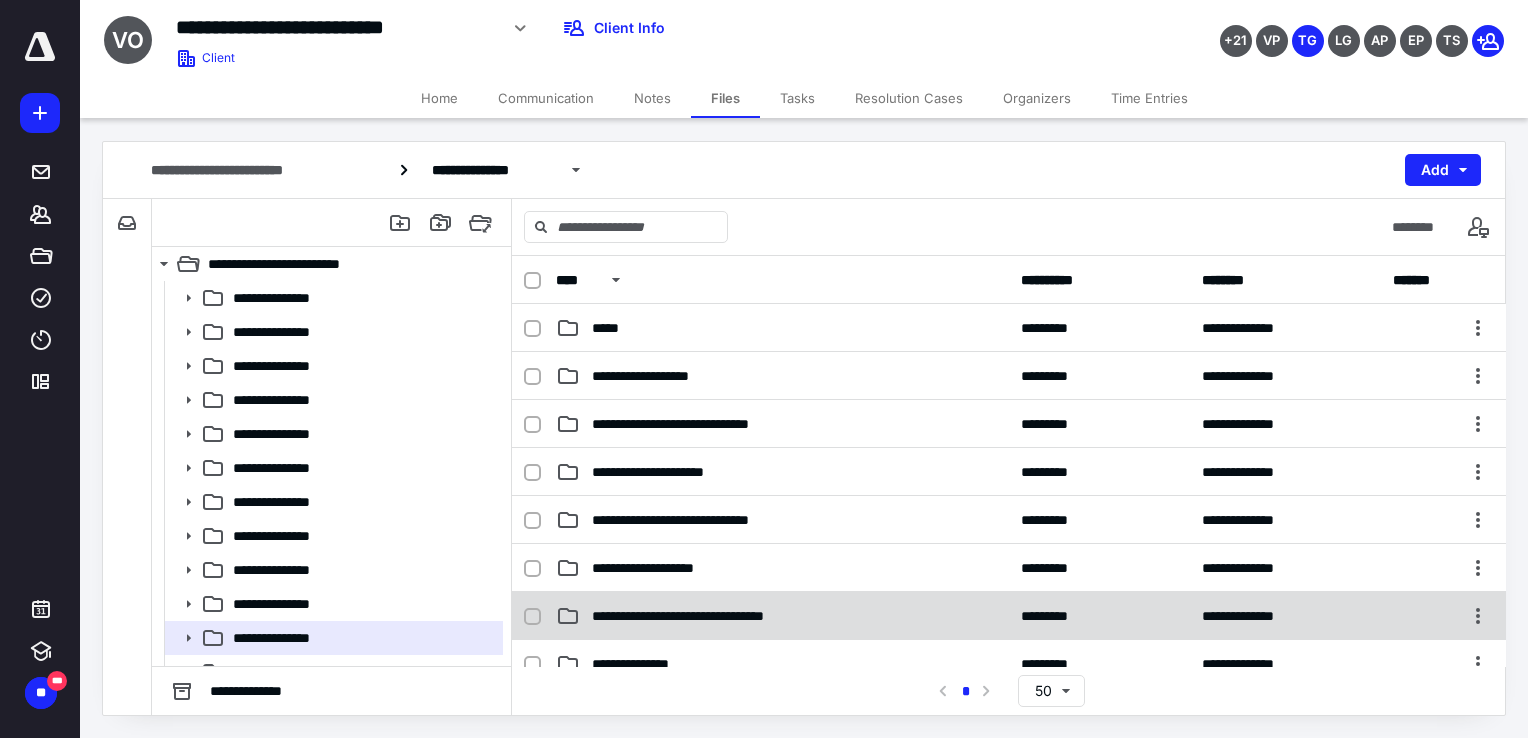 scroll, scrollTop: 100, scrollLeft: 0, axis: vertical 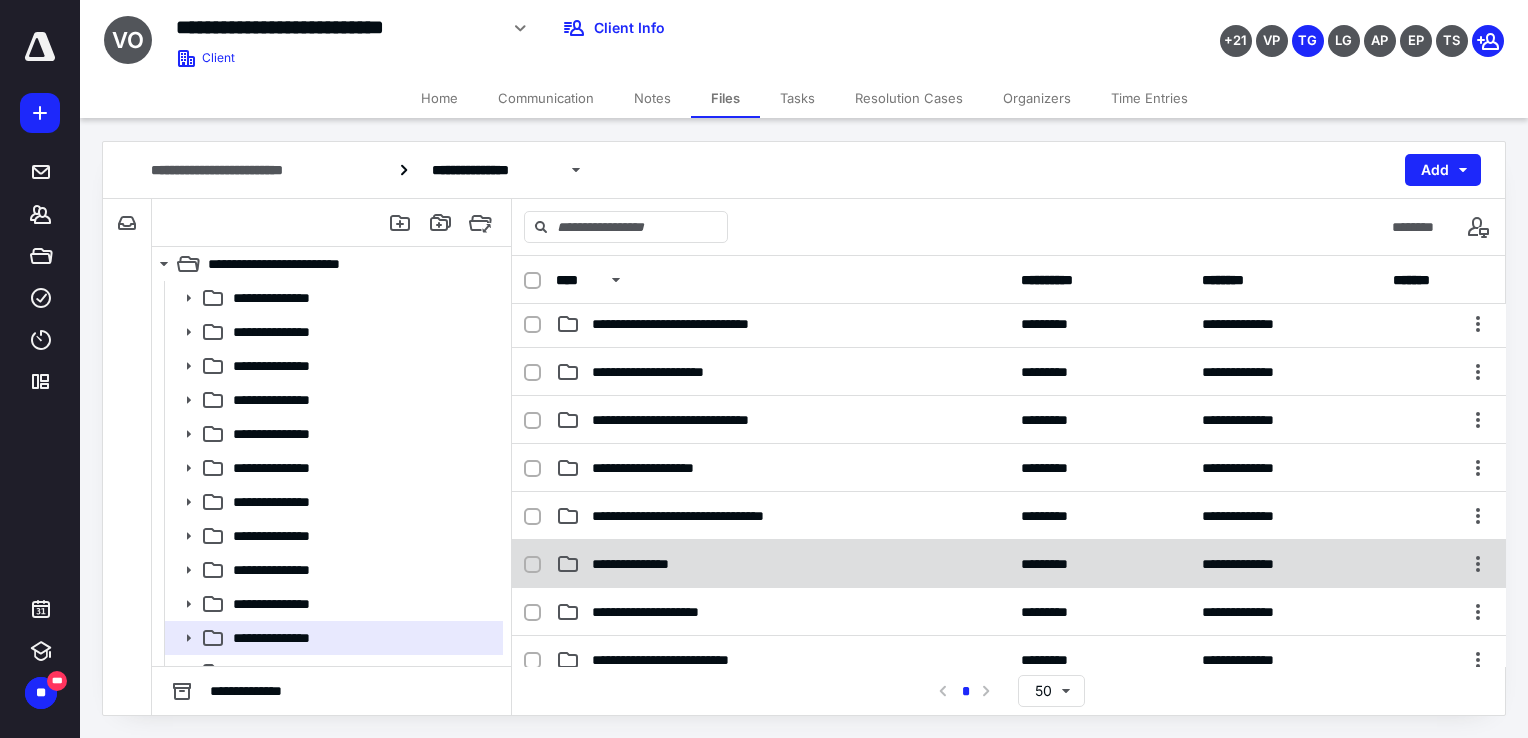 click on "**********" at bounding box center (642, 564) 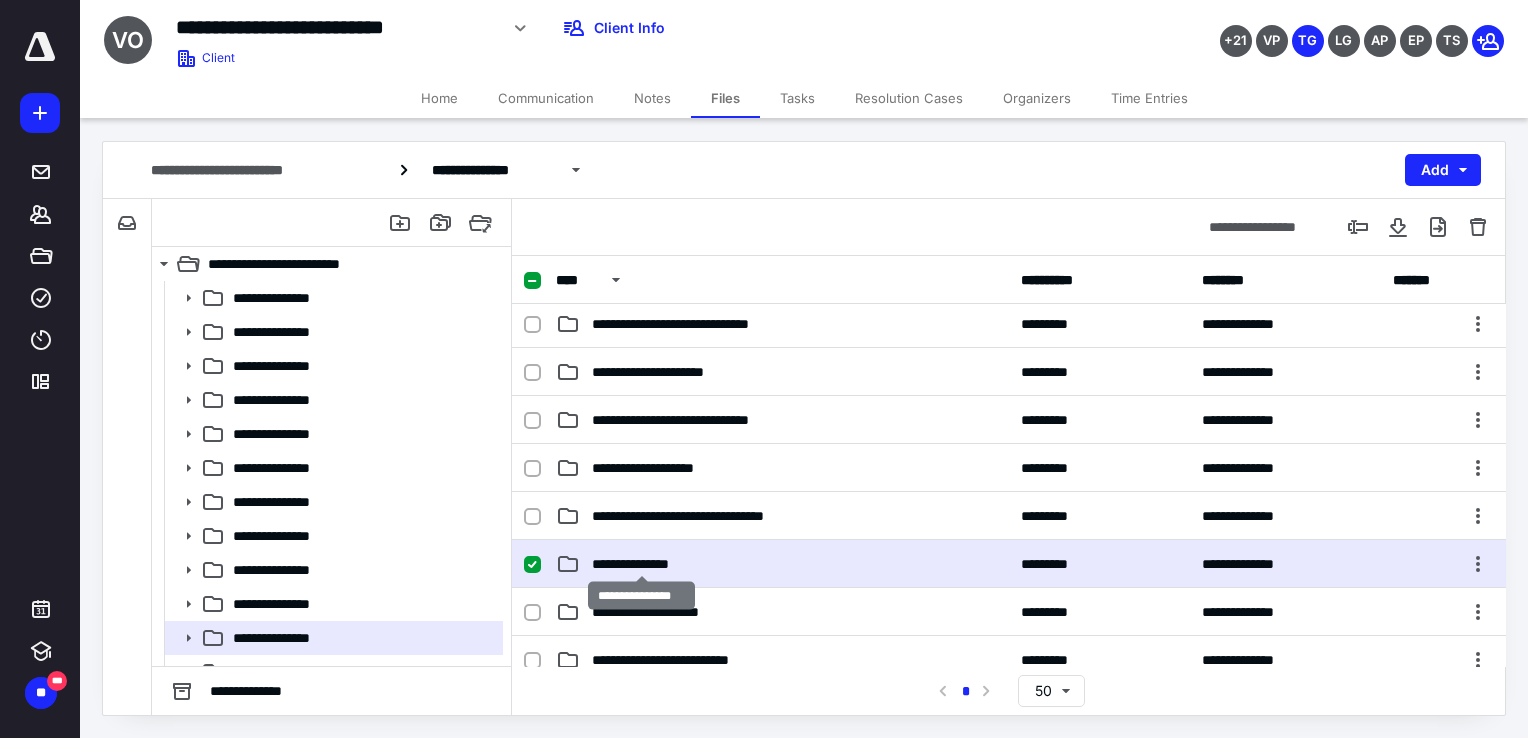 click on "**********" at bounding box center [642, 564] 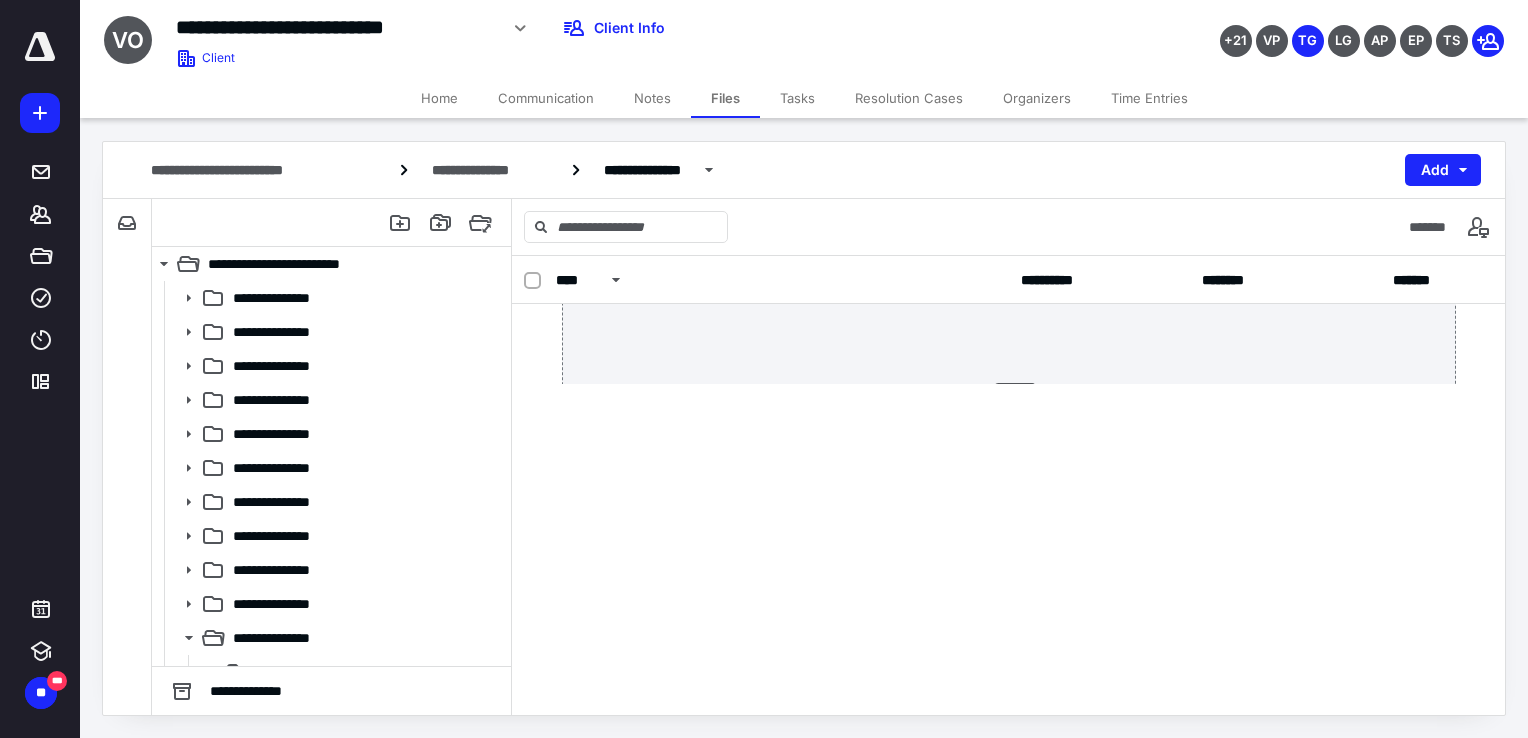 scroll, scrollTop: 0, scrollLeft: 0, axis: both 